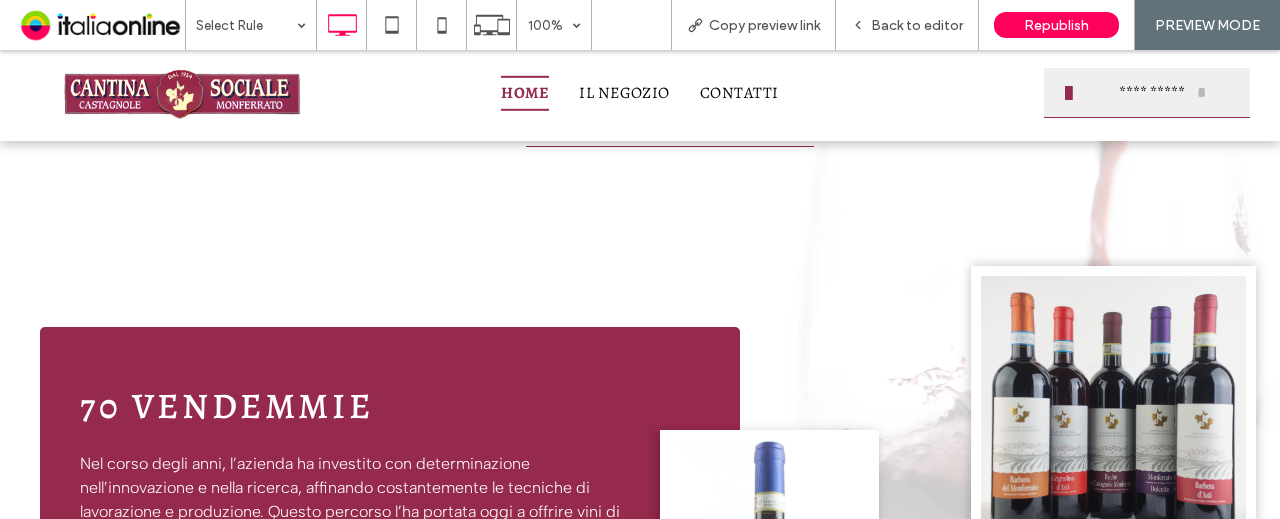scroll, scrollTop: 0, scrollLeft: 0, axis: both 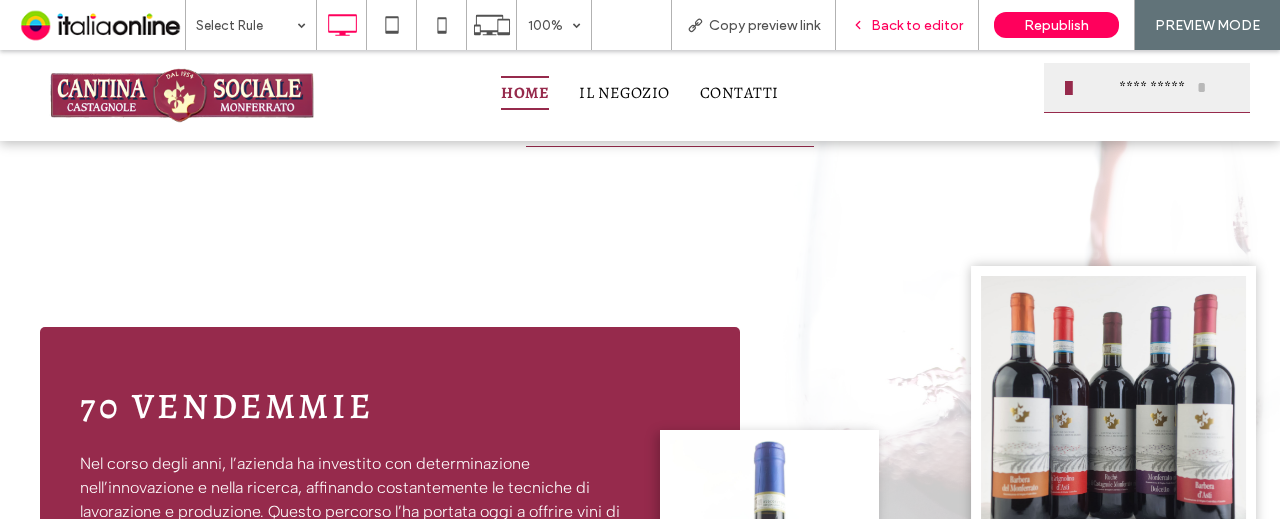 click on "Back to editor" at bounding box center [917, 25] 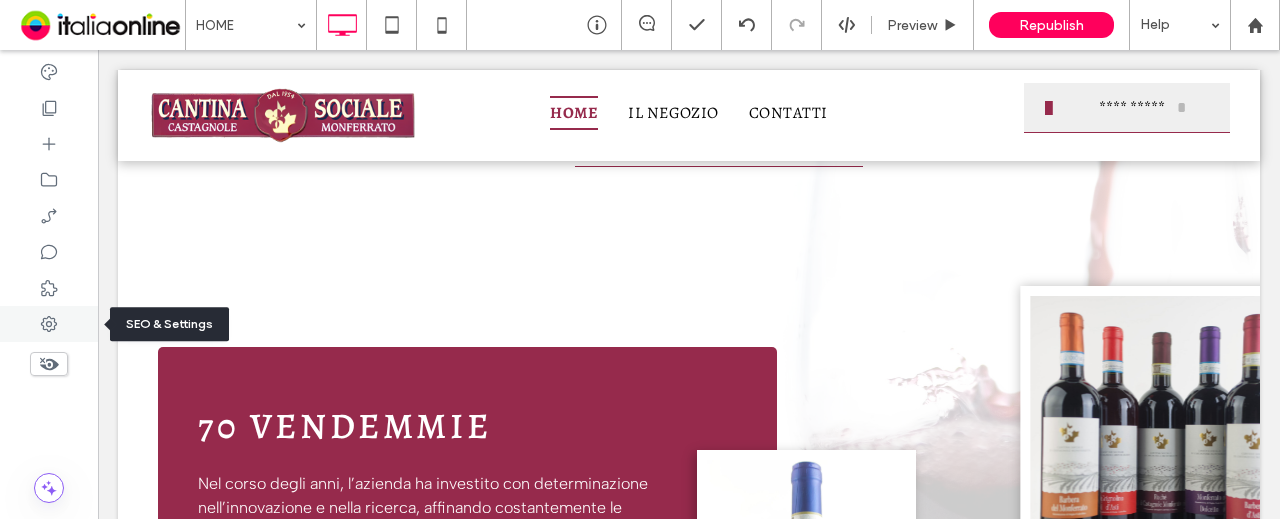 click 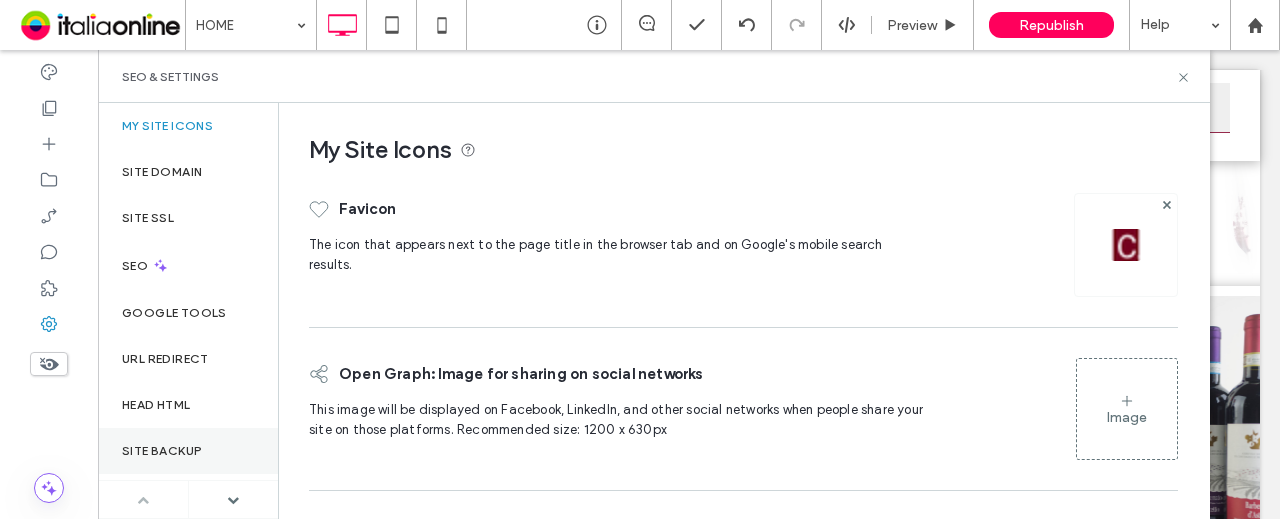 click on "Site Backup" at bounding box center (162, 451) 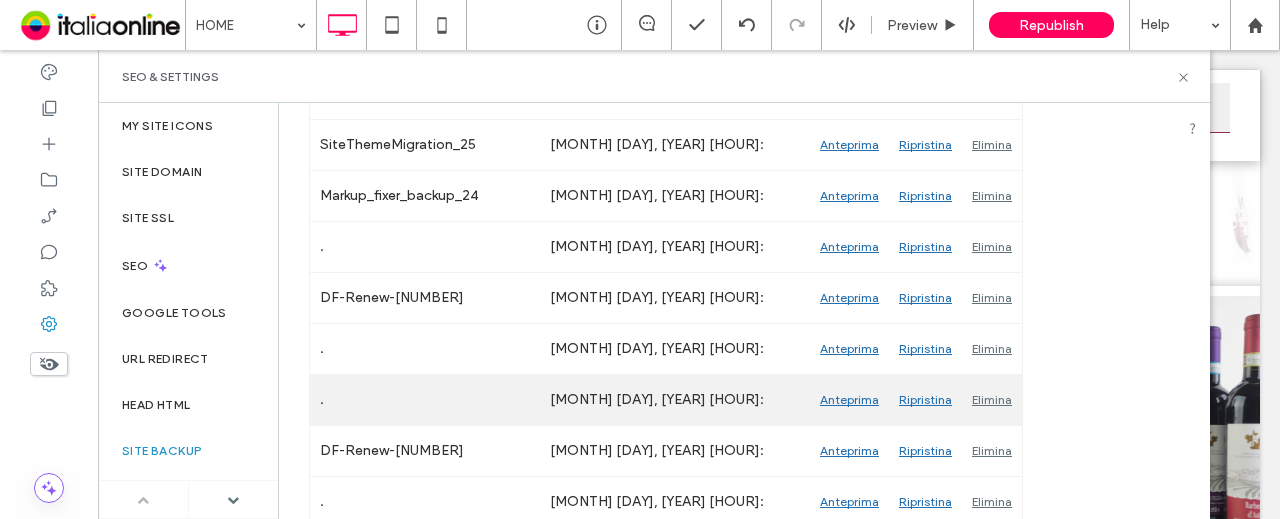 scroll, scrollTop: 1100, scrollLeft: 0, axis: vertical 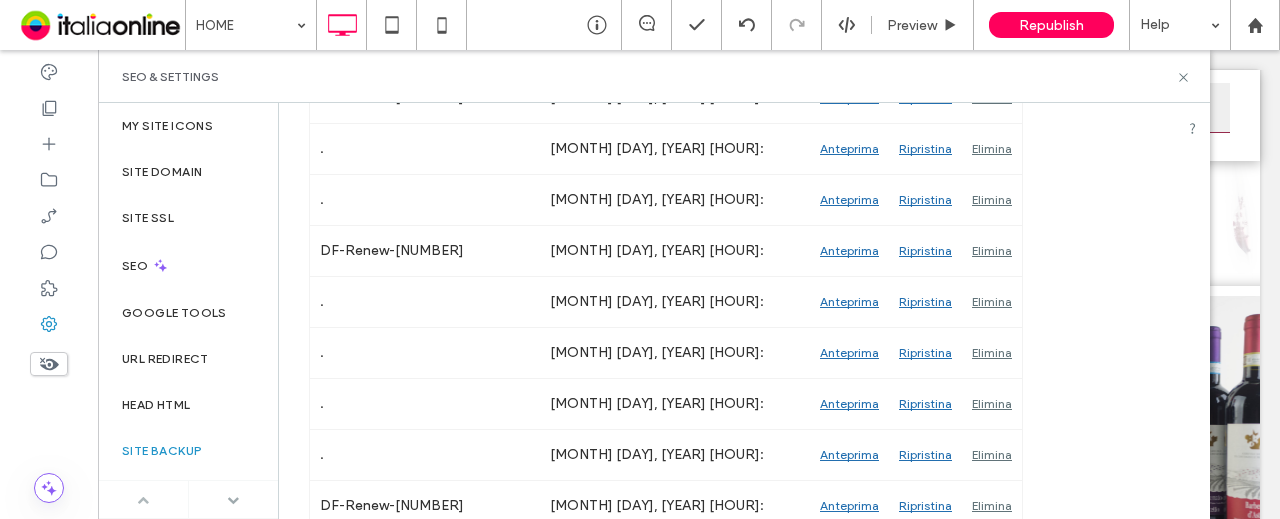 click at bounding box center [234, 499] 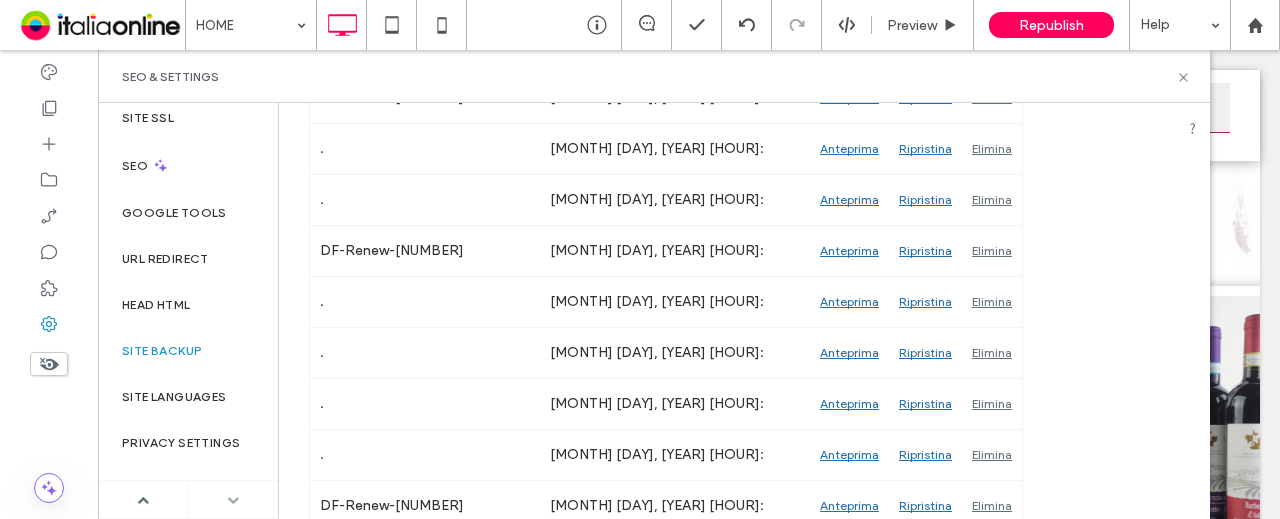 click at bounding box center [233, 500] 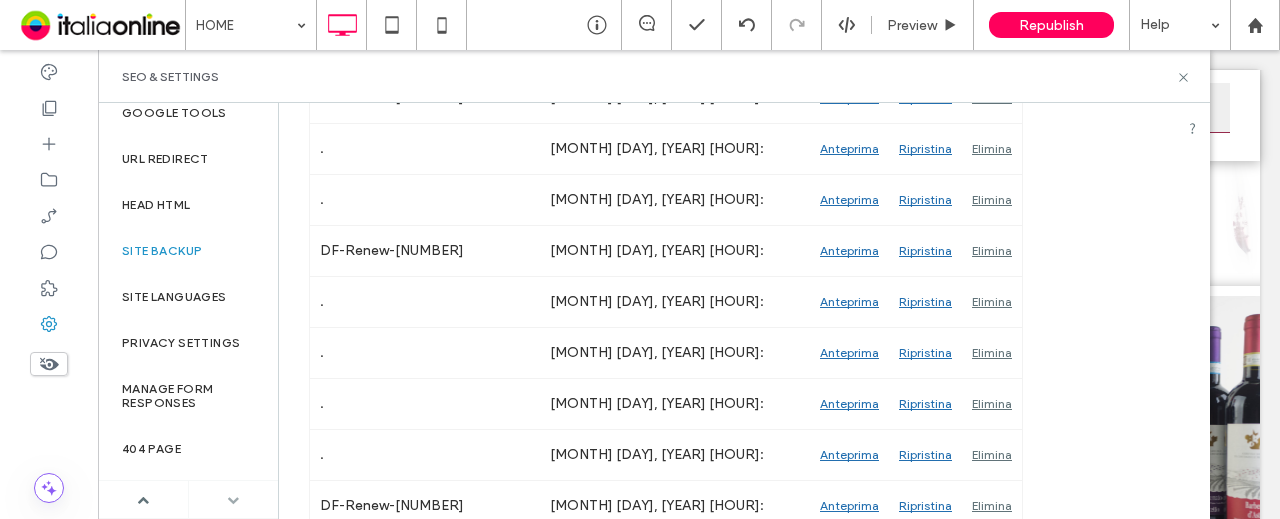 click at bounding box center [233, 500] 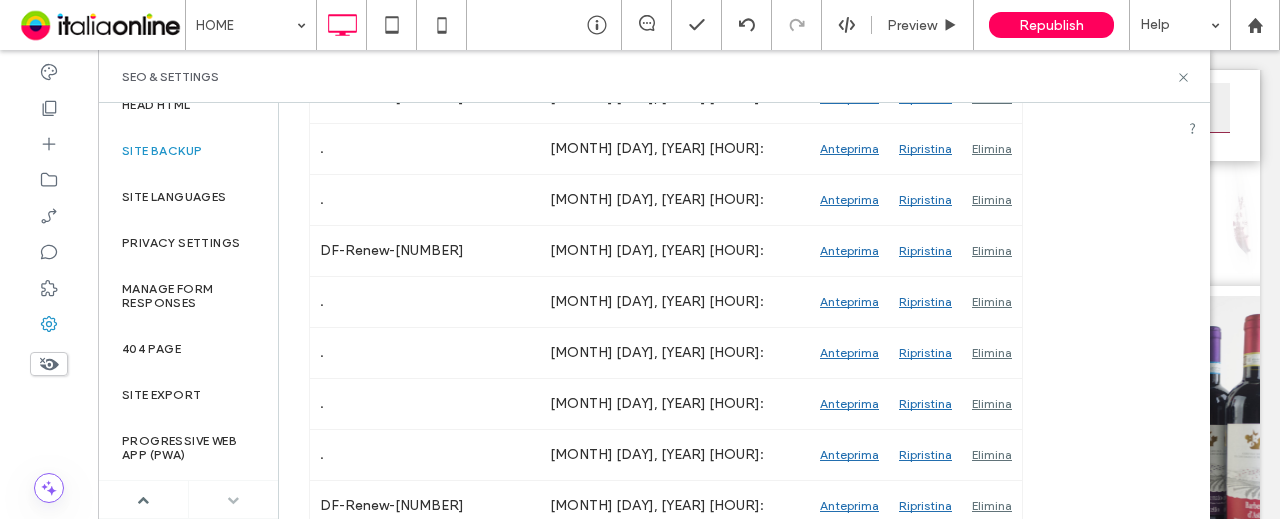 click at bounding box center (234, 499) 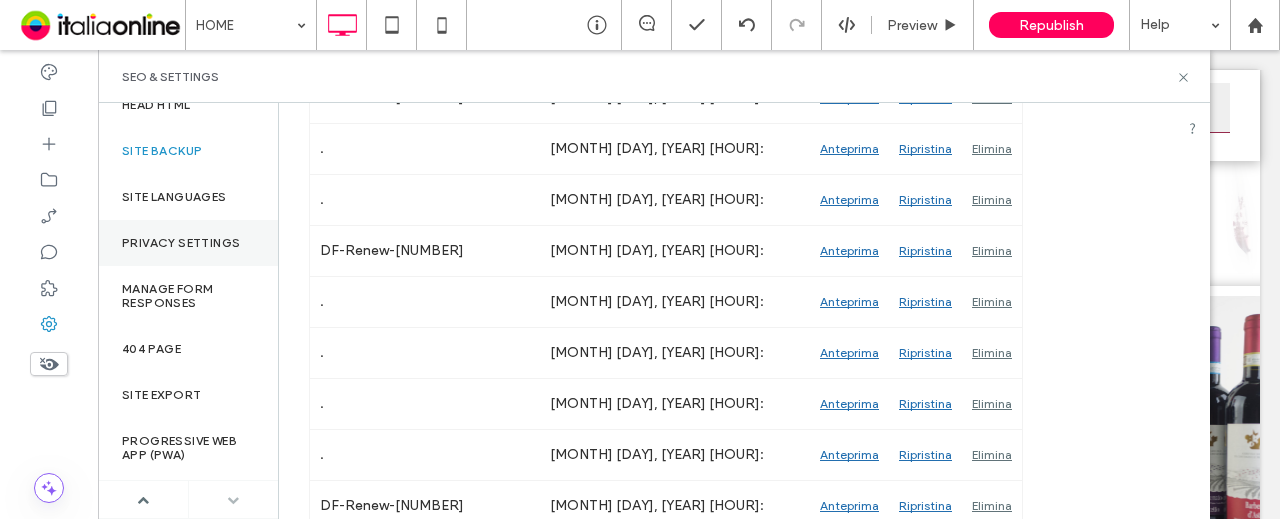 click on "Privacy Settings" at bounding box center [181, 243] 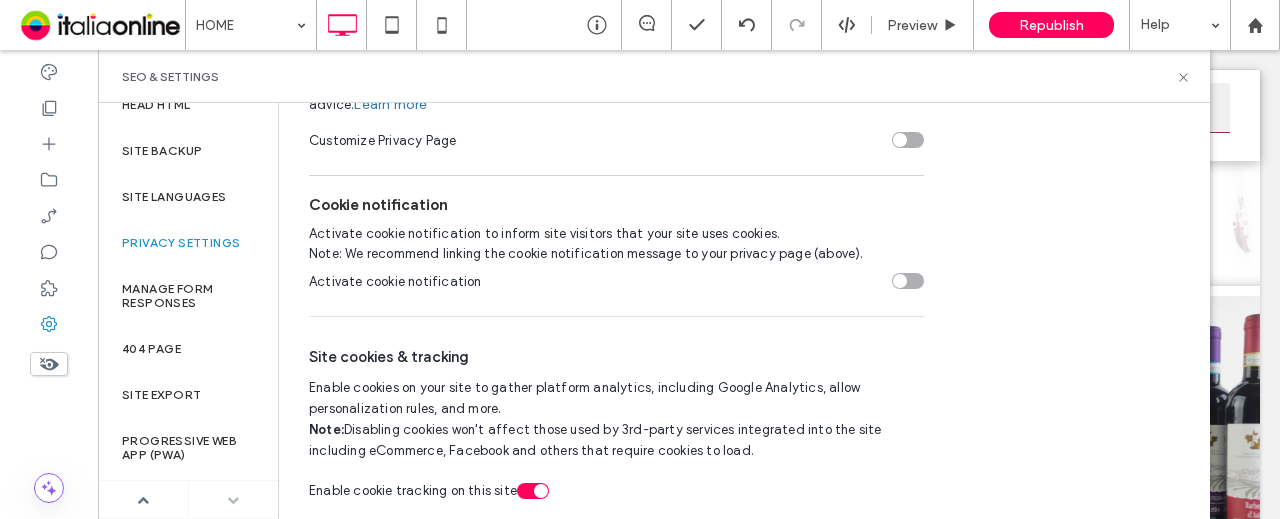 scroll, scrollTop: 252, scrollLeft: 0, axis: vertical 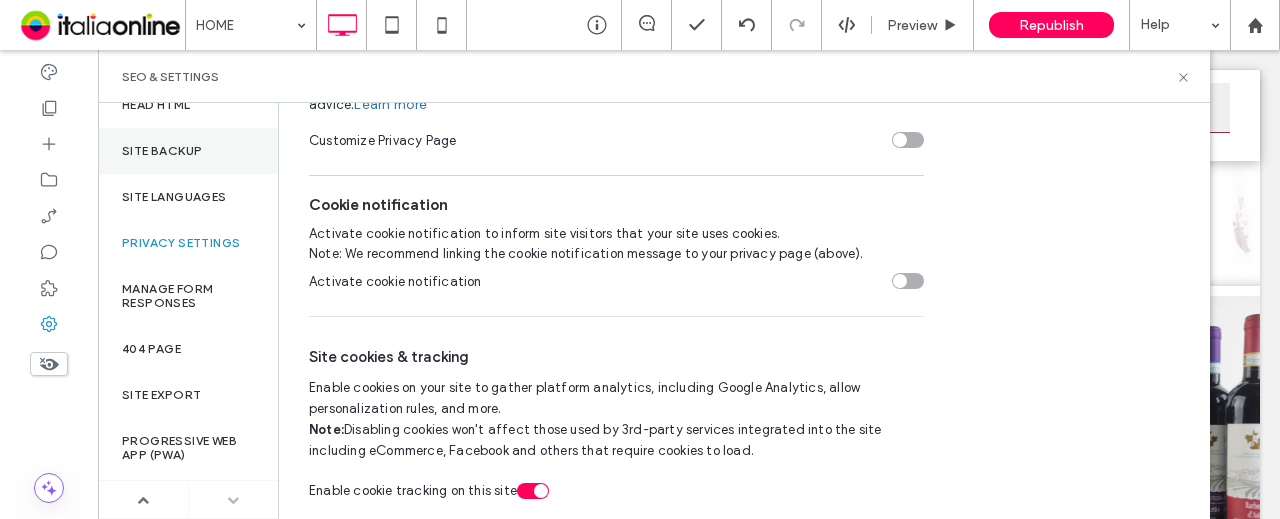 click on "Site Backup" at bounding box center [188, 151] 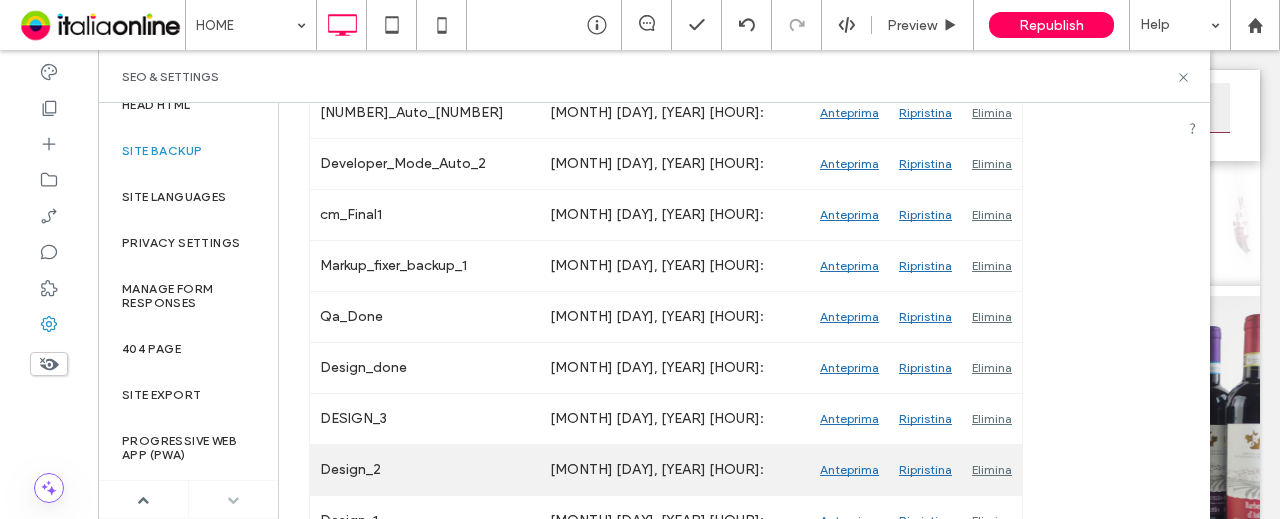 scroll, scrollTop: 2420, scrollLeft: 0, axis: vertical 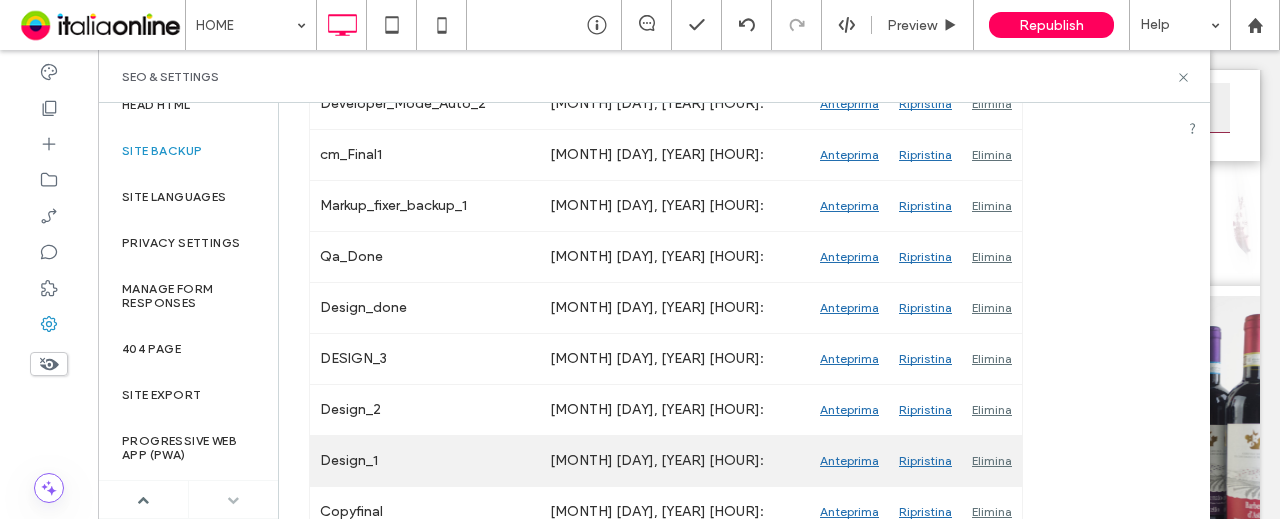 click on "Anteprima" at bounding box center [849, 461] 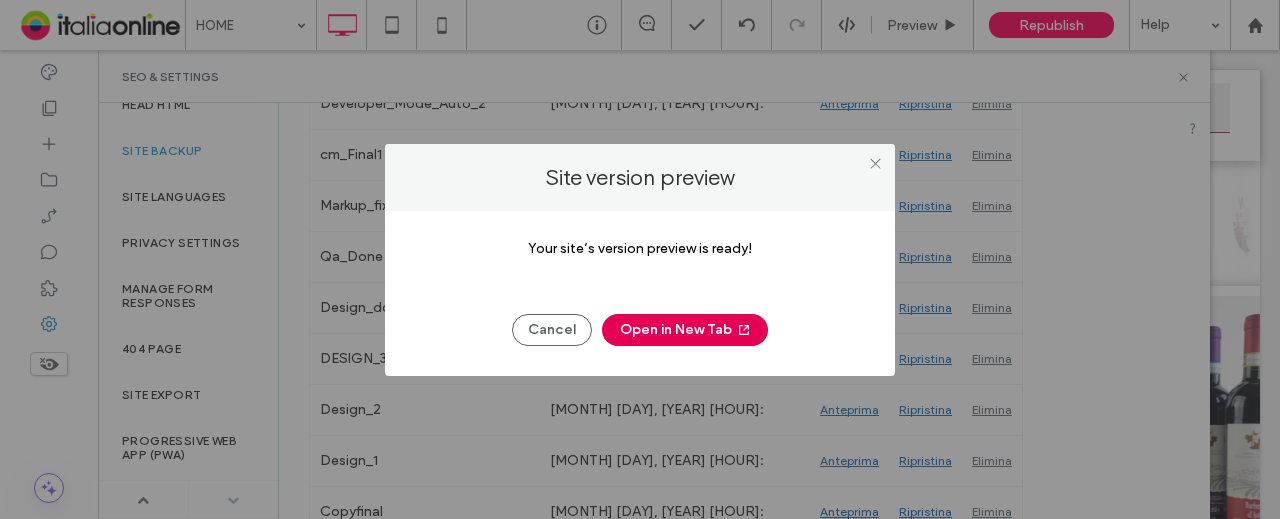 click on "Open in New Tab" at bounding box center [685, 330] 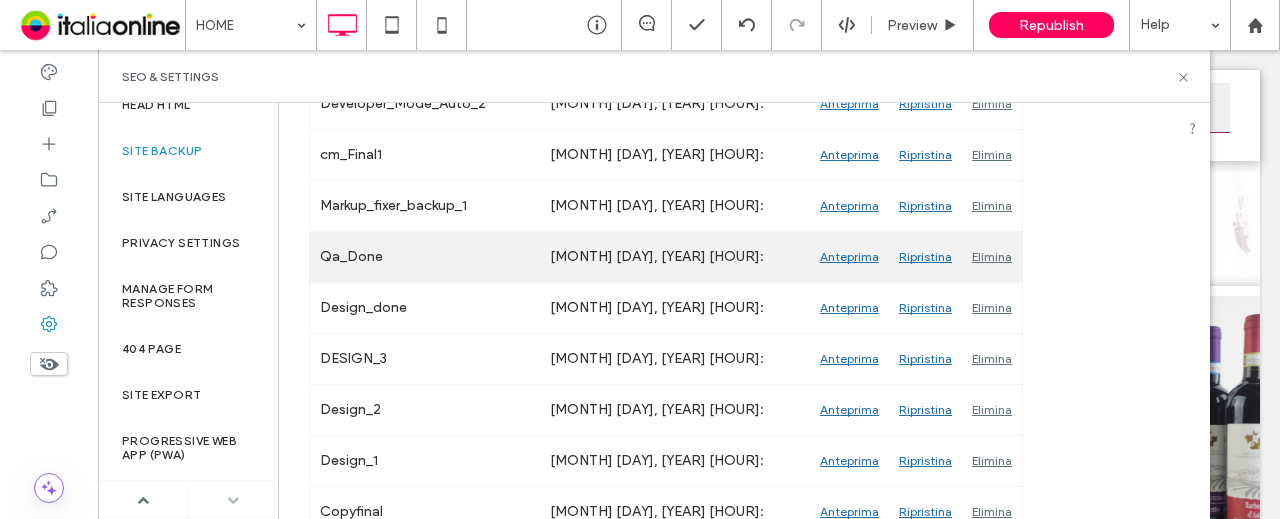 click on "Anteprima" at bounding box center (849, 257) 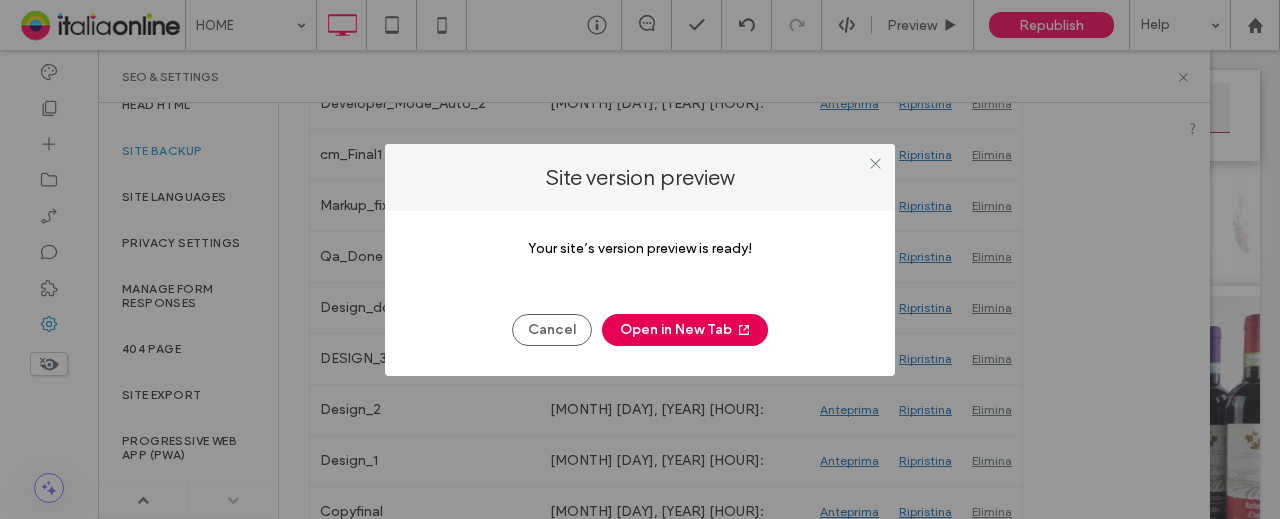 click on "Open in New Tab" at bounding box center (685, 330) 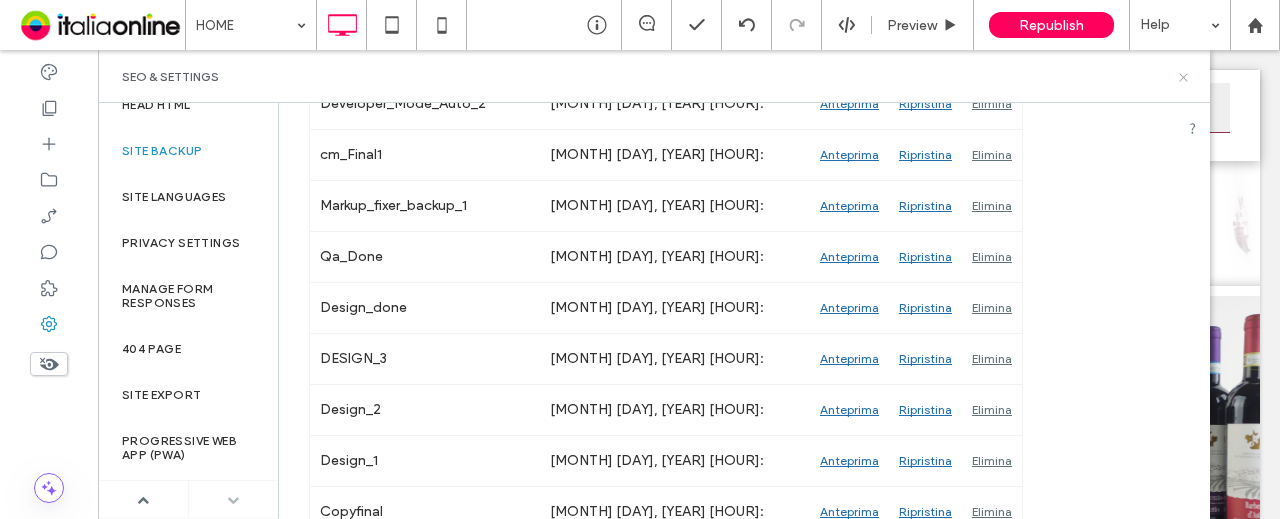 click 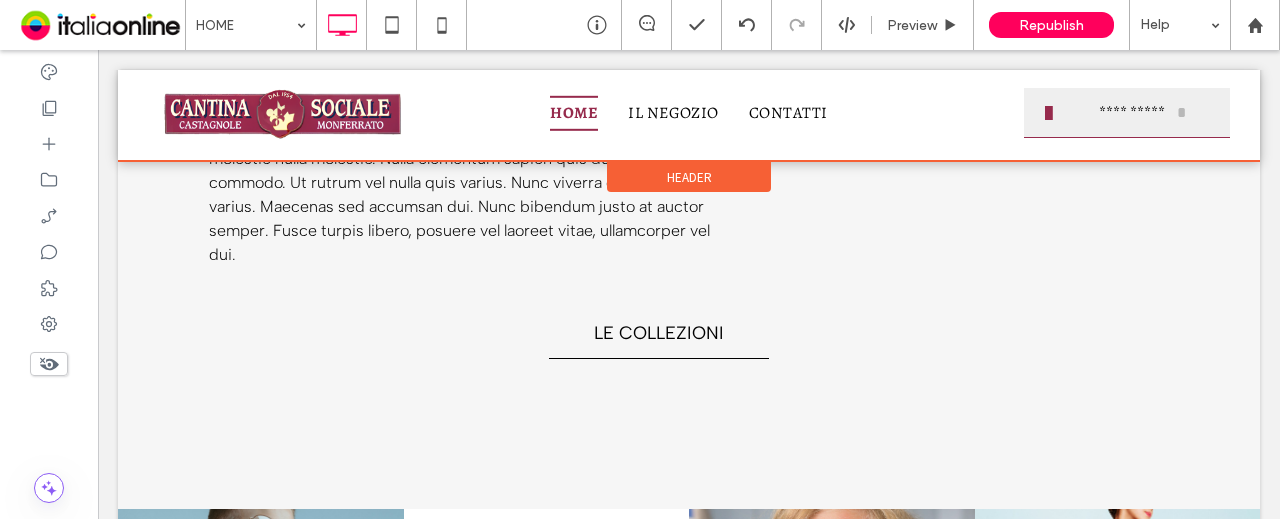 scroll, scrollTop: 2700, scrollLeft: 0, axis: vertical 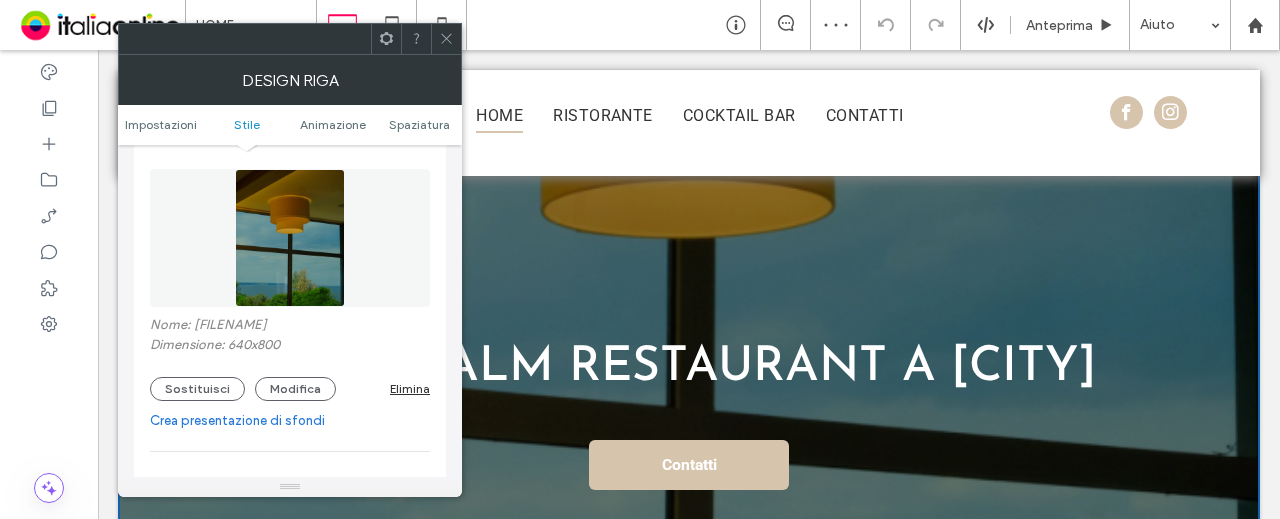 click on "Nome: [FILENAME]" at bounding box center (290, 327) 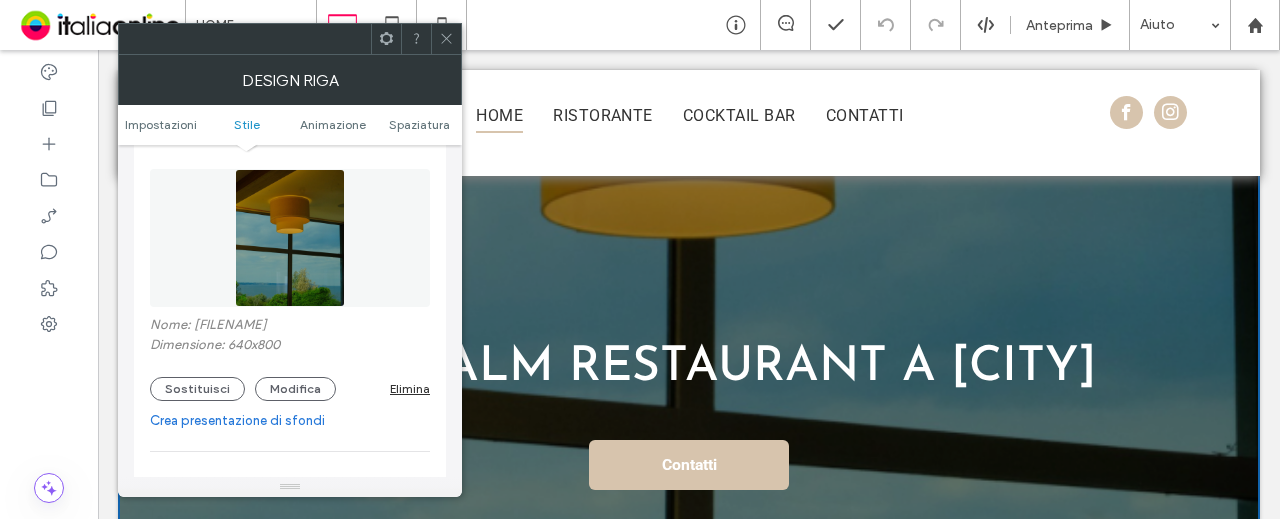 click at bounding box center (290, 238) 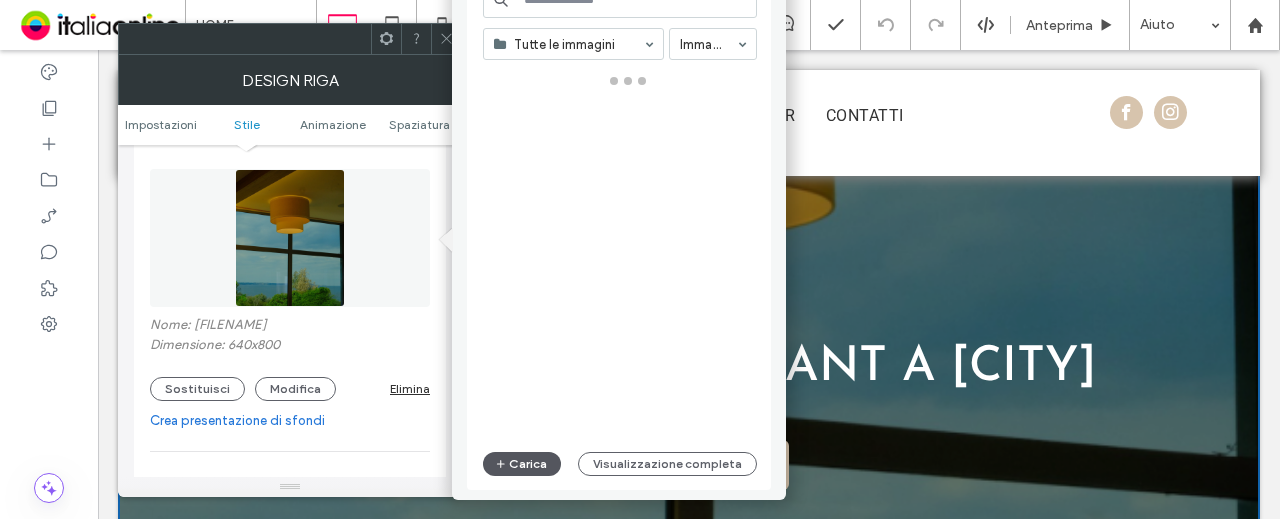 click on "Carica" at bounding box center (522, 464) 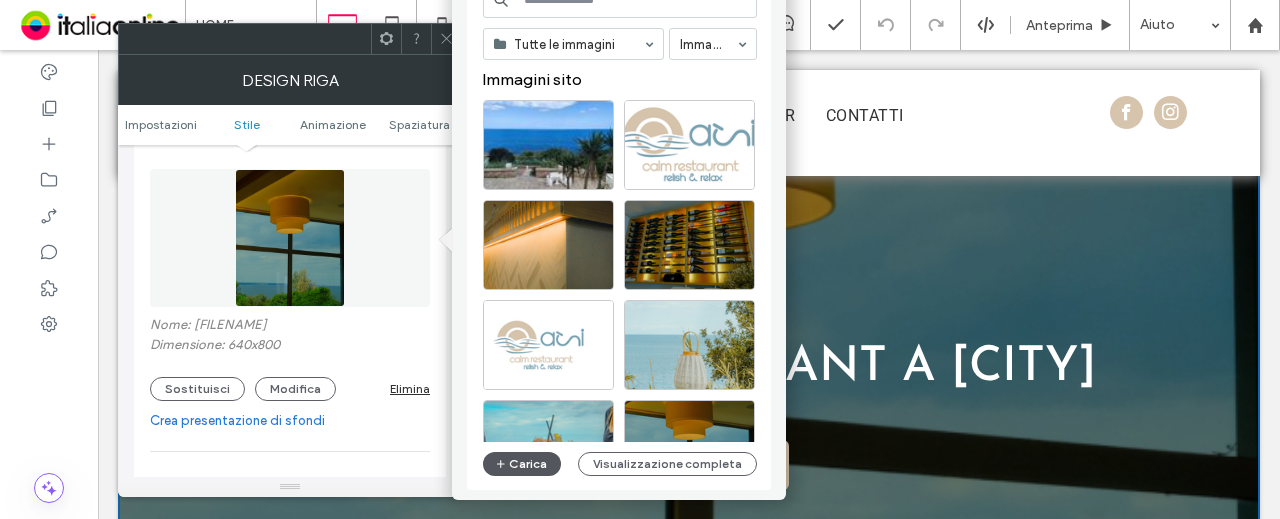 click on "Carica" at bounding box center (522, 464) 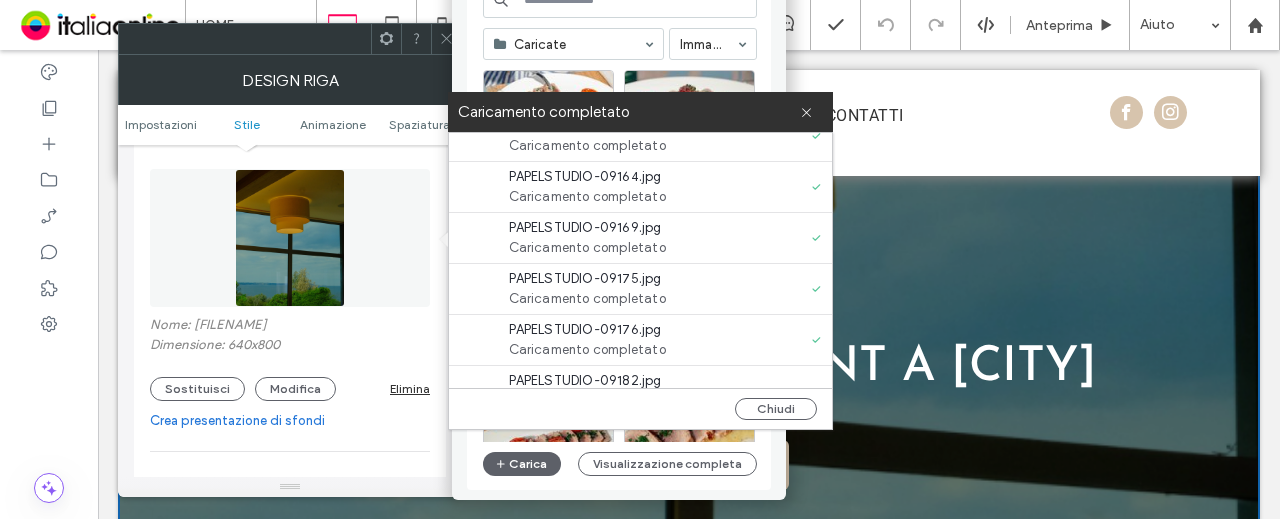 scroll, scrollTop: 3682, scrollLeft: 0, axis: vertical 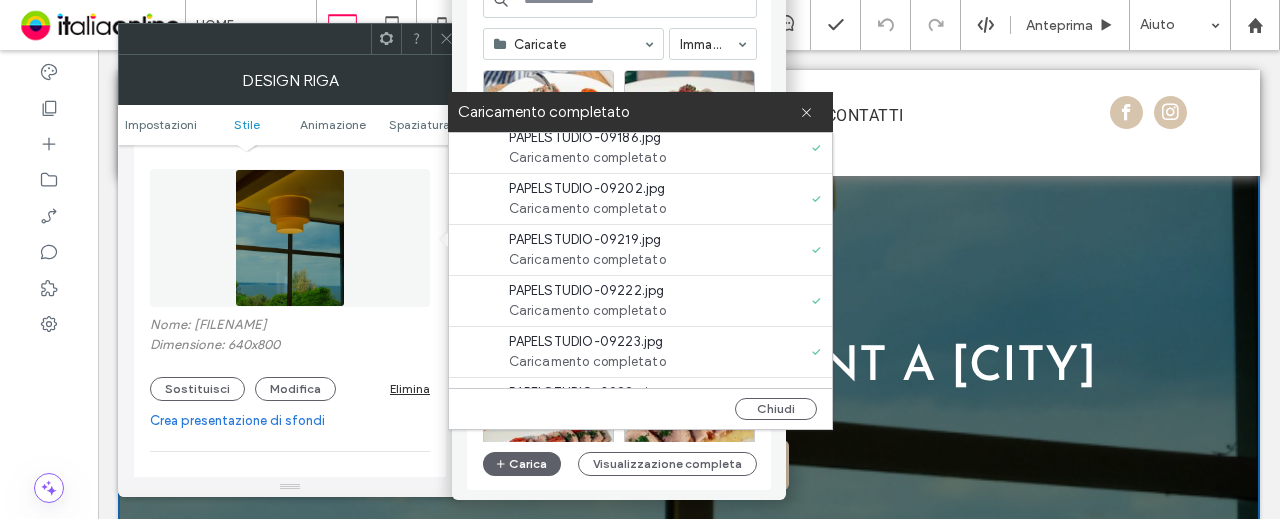 click on "Chiudi" at bounding box center [776, 409] 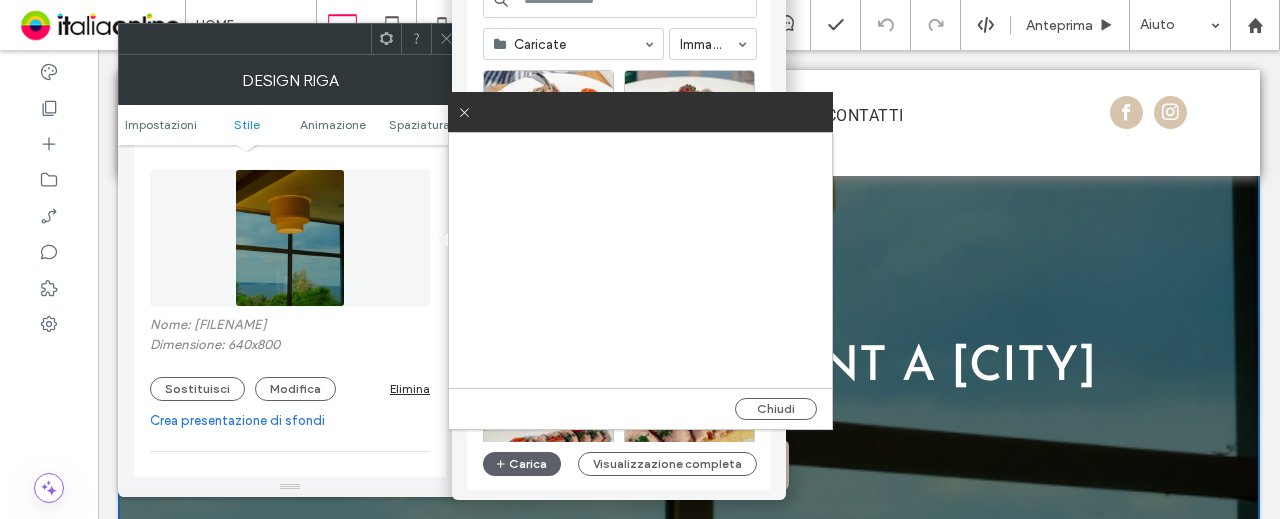 scroll, scrollTop: 0, scrollLeft: 0, axis: both 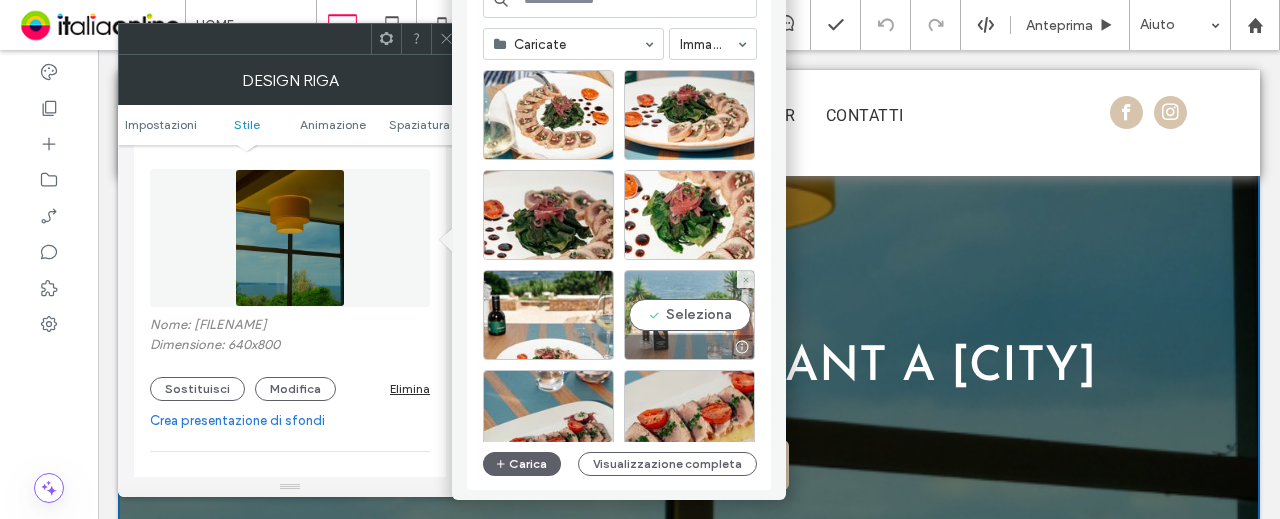 click on "Seleziona" at bounding box center [689, 315] 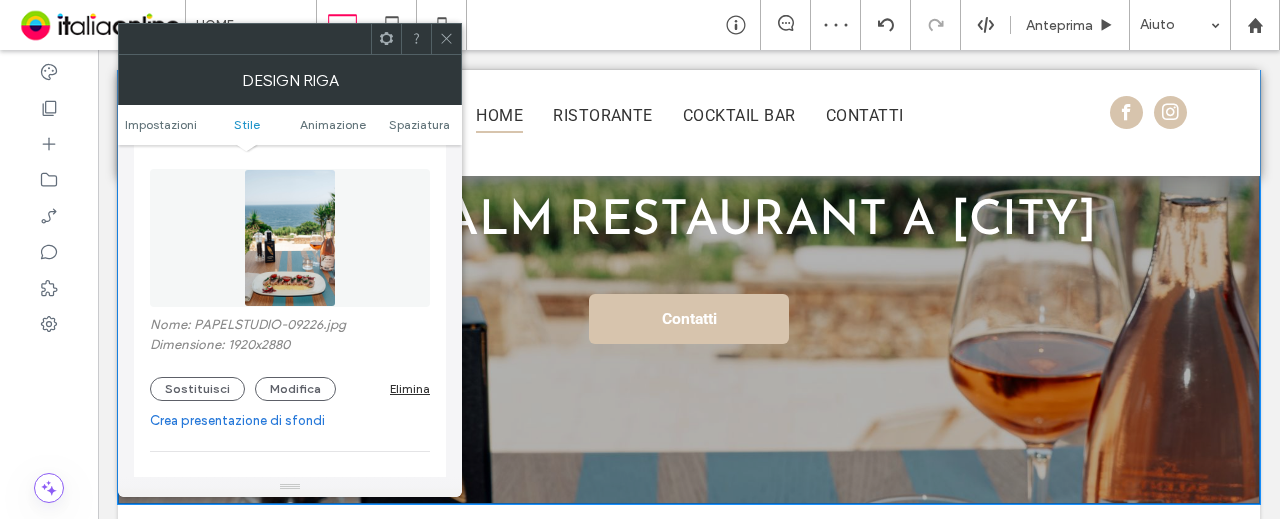 scroll, scrollTop: 0, scrollLeft: 0, axis: both 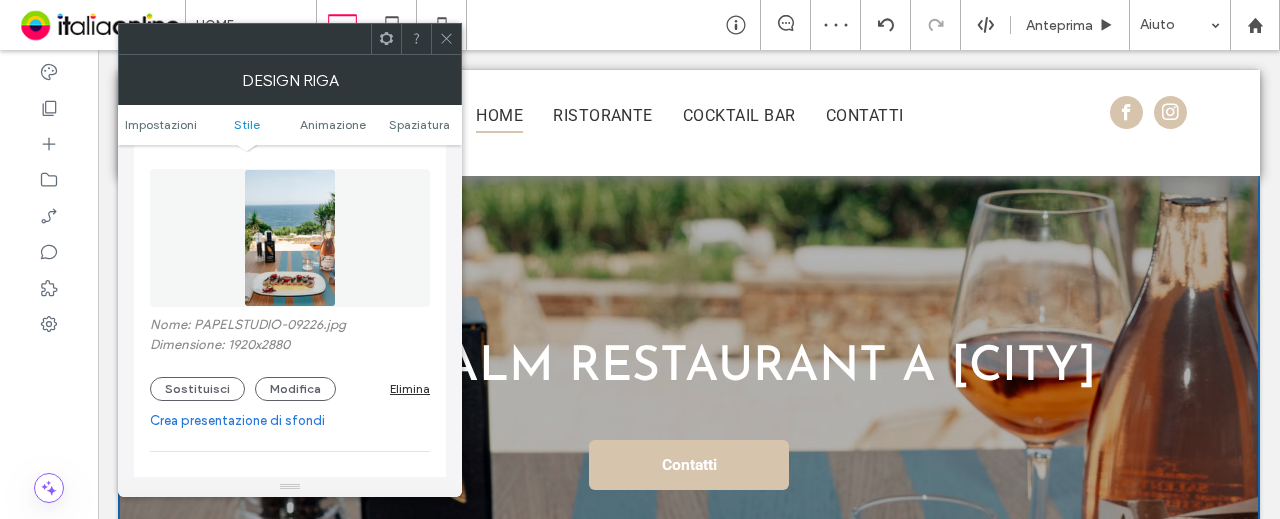 click 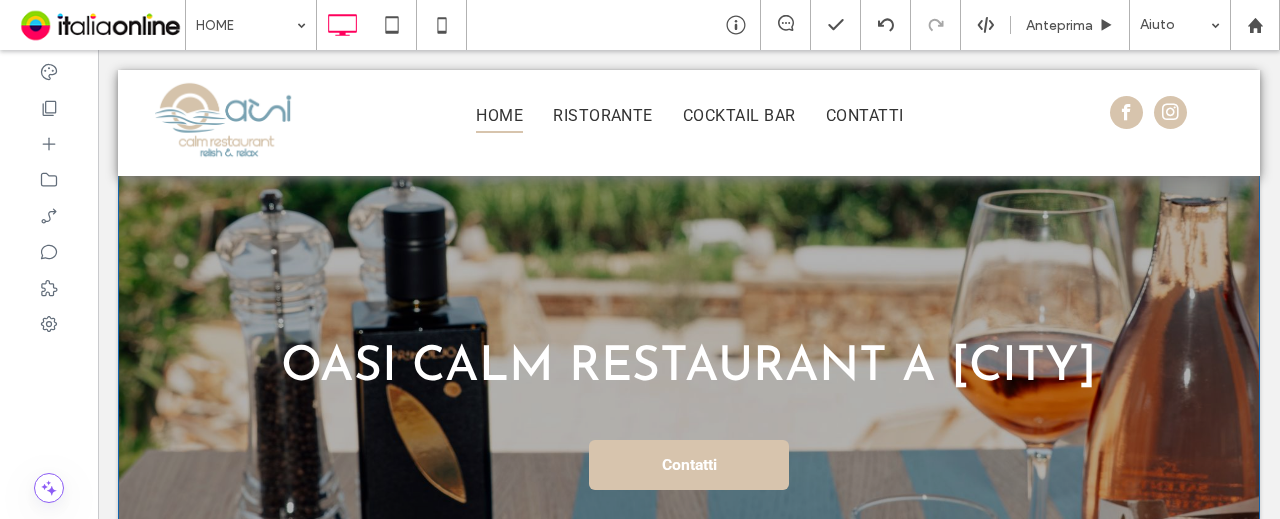 click on "Oasi Calm Restaurant a [CITY]
Contatti
Click To Paste
Riga + Aggiungi sezione" at bounding box center (689, 360) 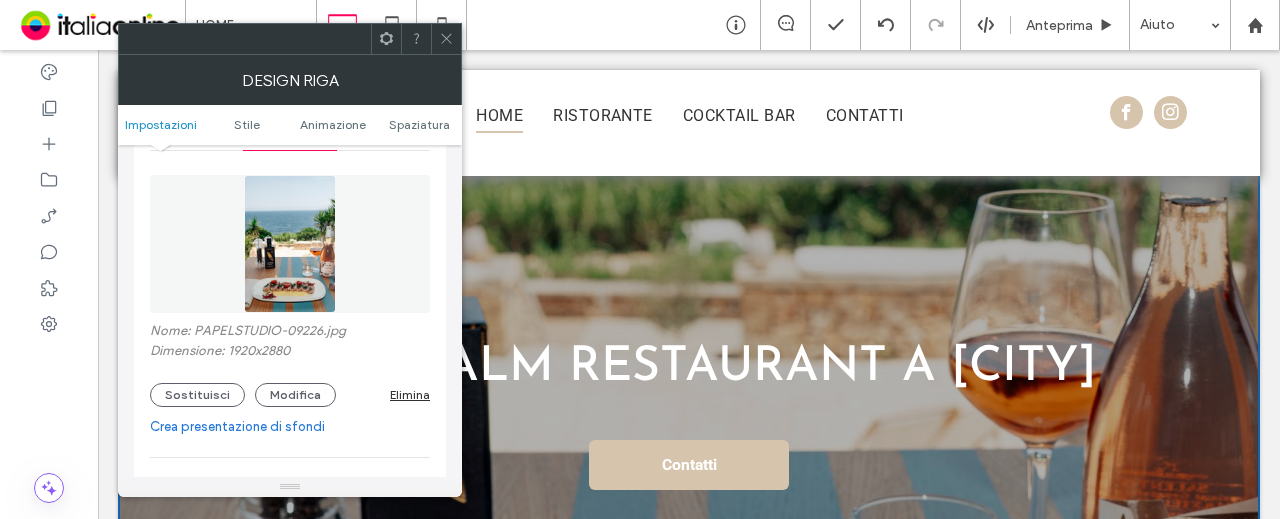 scroll, scrollTop: 300, scrollLeft: 0, axis: vertical 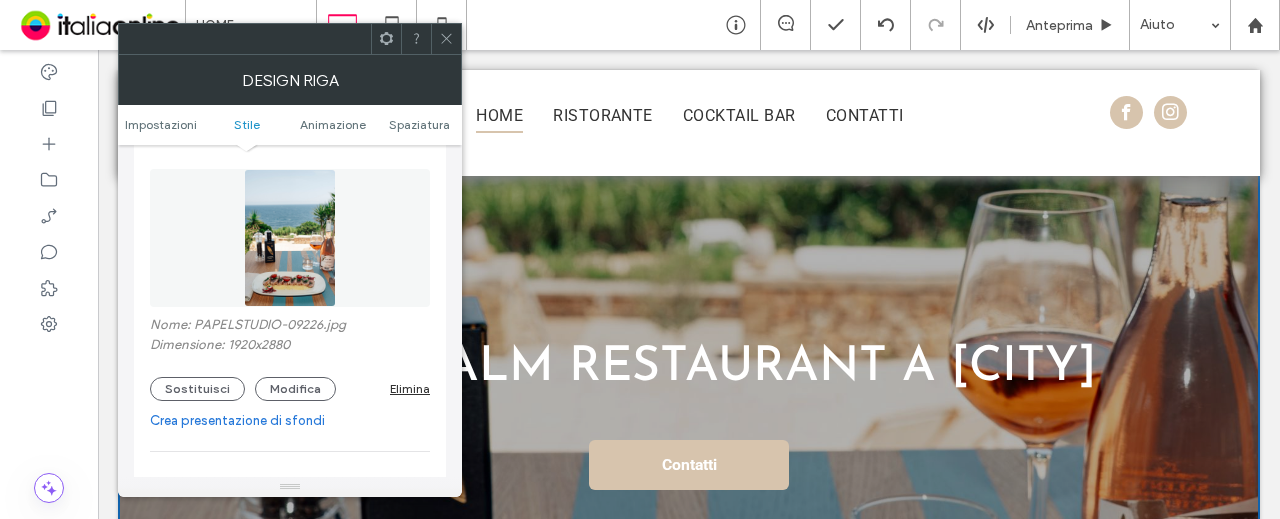click at bounding box center [290, 238] 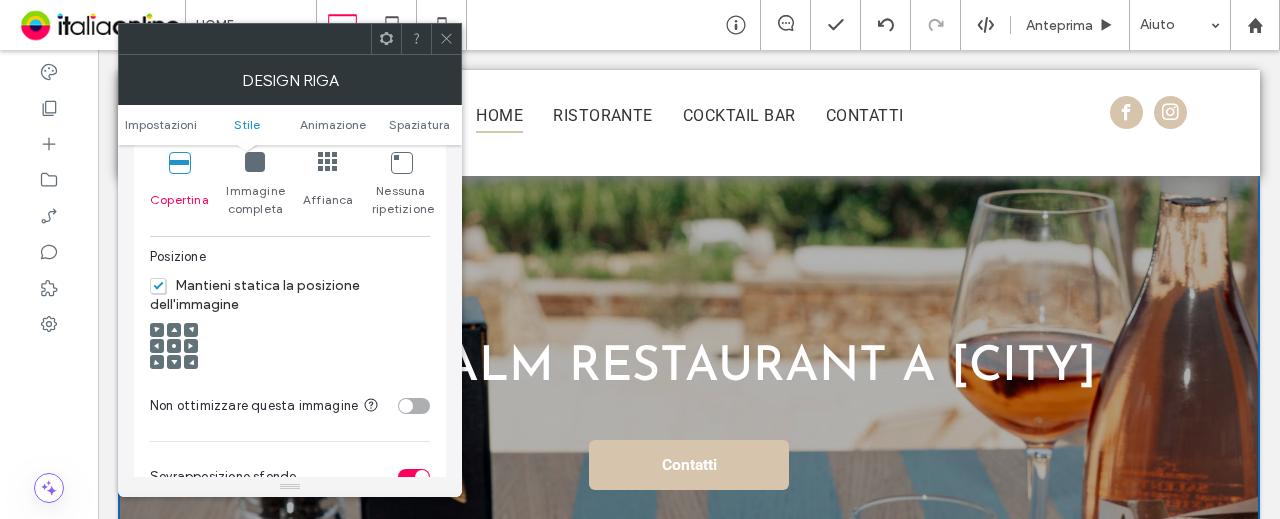 scroll, scrollTop: 700, scrollLeft: 0, axis: vertical 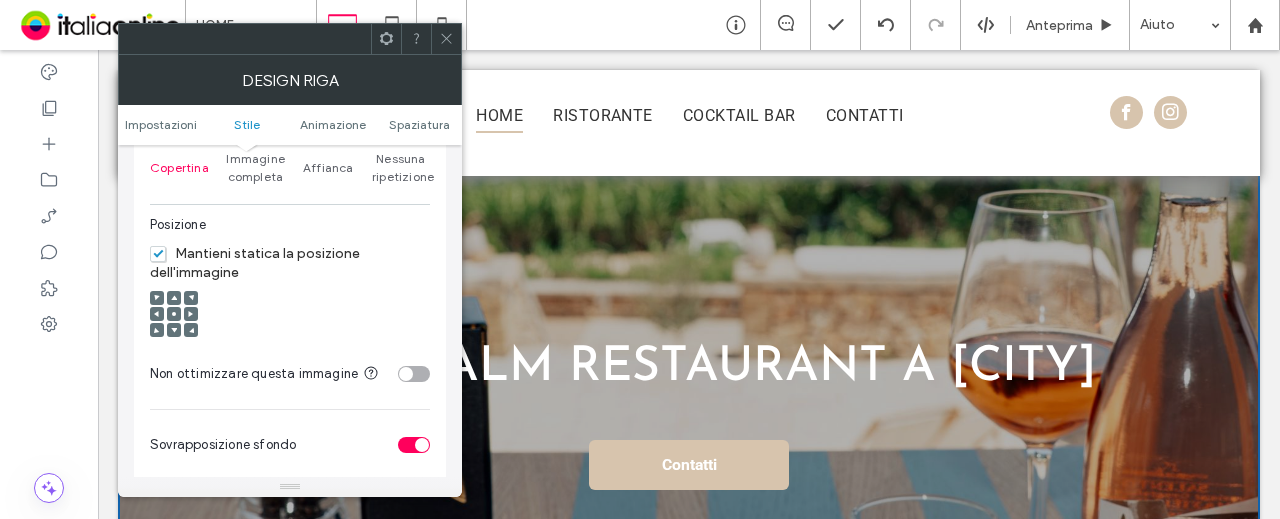 click at bounding box center [174, 298] 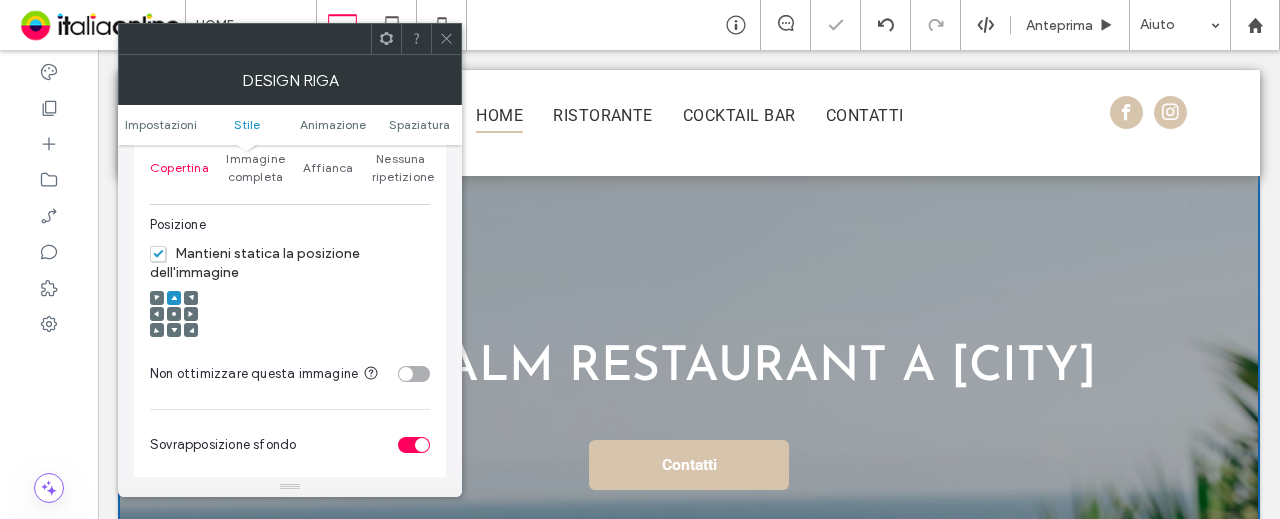 click 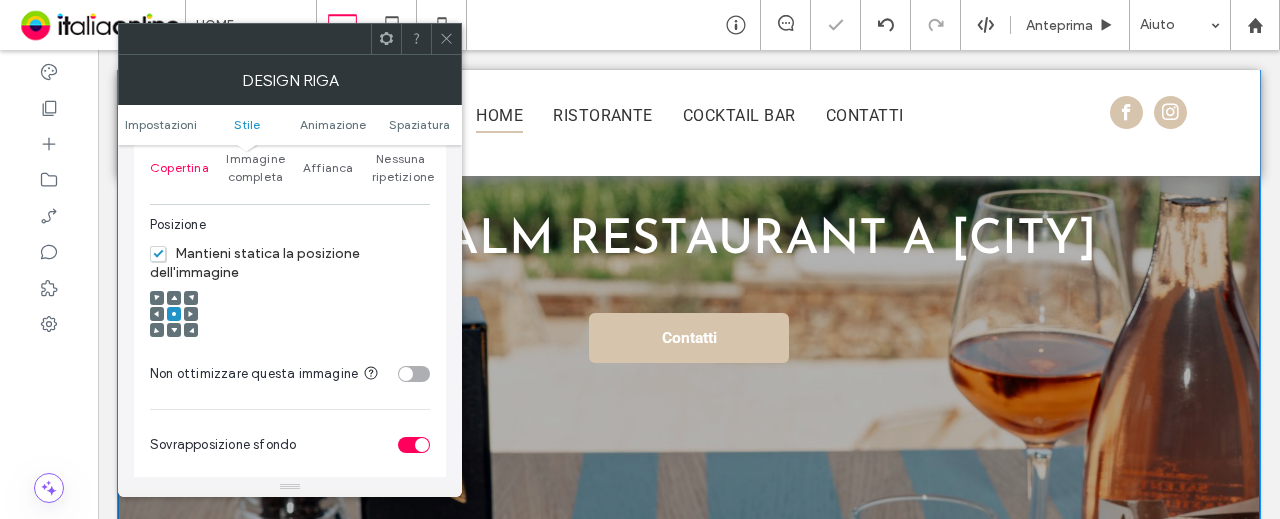 scroll, scrollTop: 200, scrollLeft: 0, axis: vertical 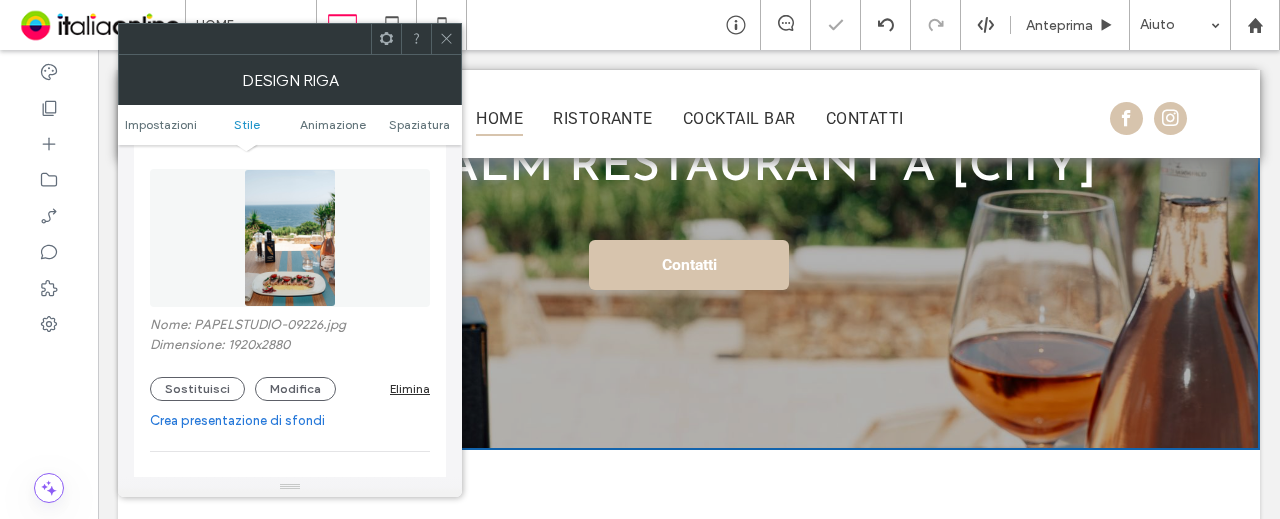 click at bounding box center [290, 238] 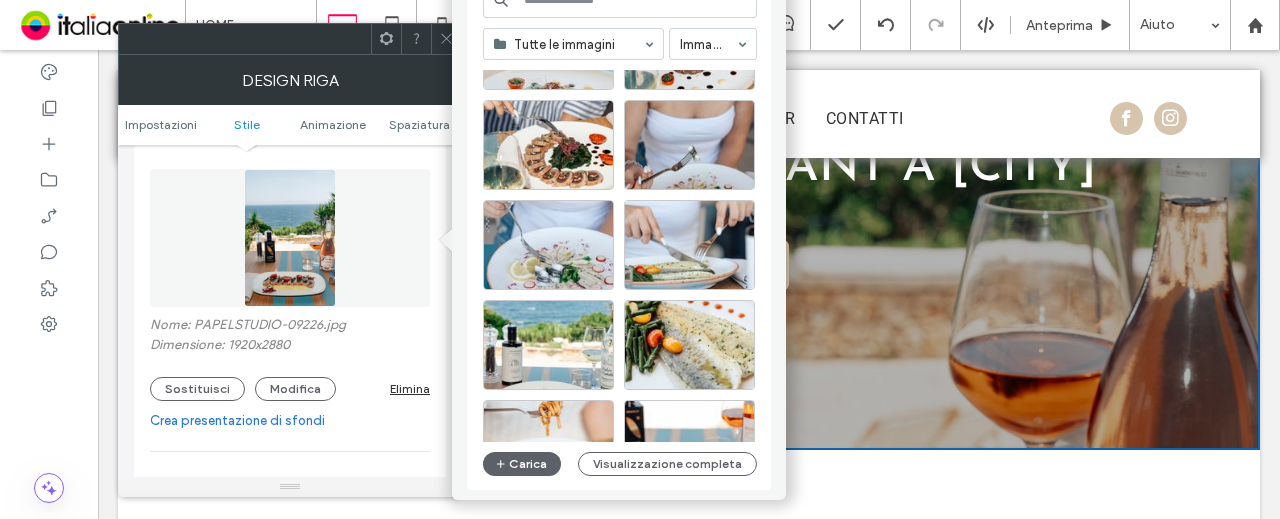 scroll, scrollTop: 800, scrollLeft: 0, axis: vertical 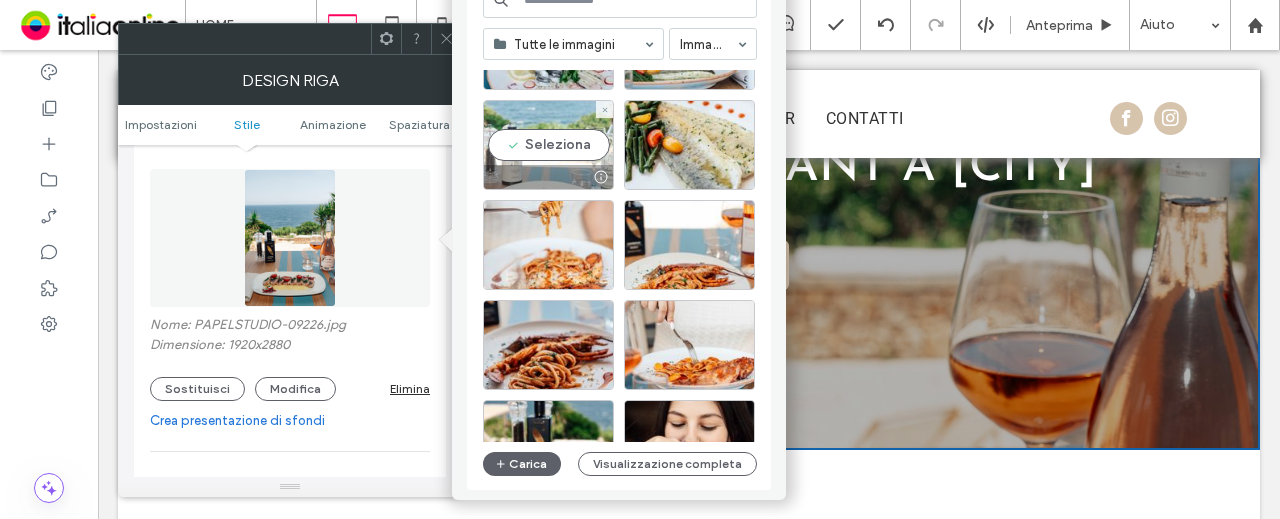 click on "Seleziona" at bounding box center [548, 145] 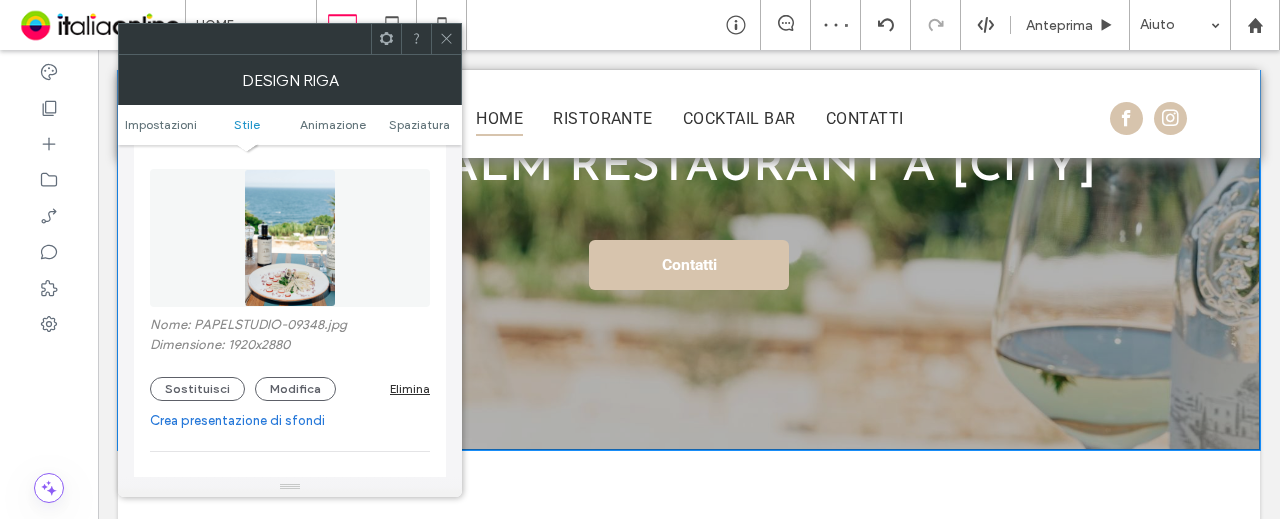 scroll, scrollTop: 0, scrollLeft: 0, axis: both 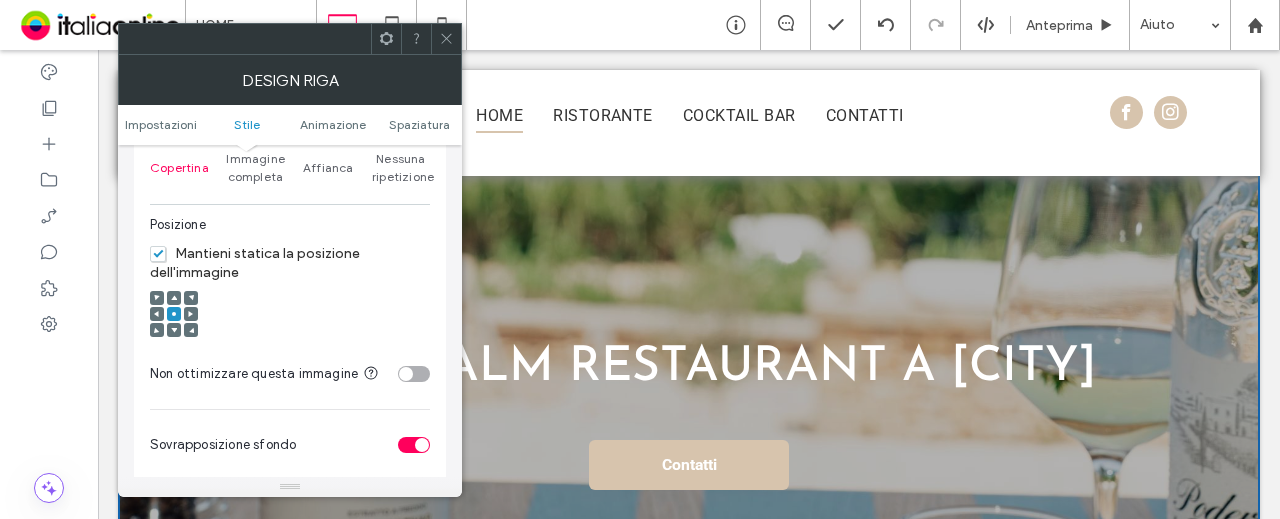 click at bounding box center (174, 298) 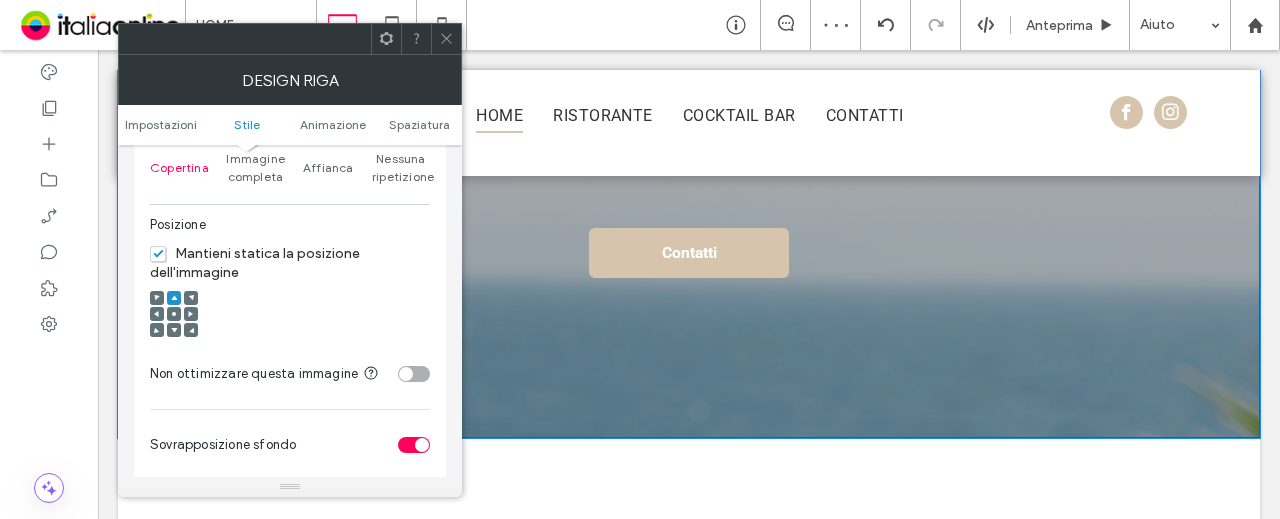 scroll, scrollTop: 0, scrollLeft: 0, axis: both 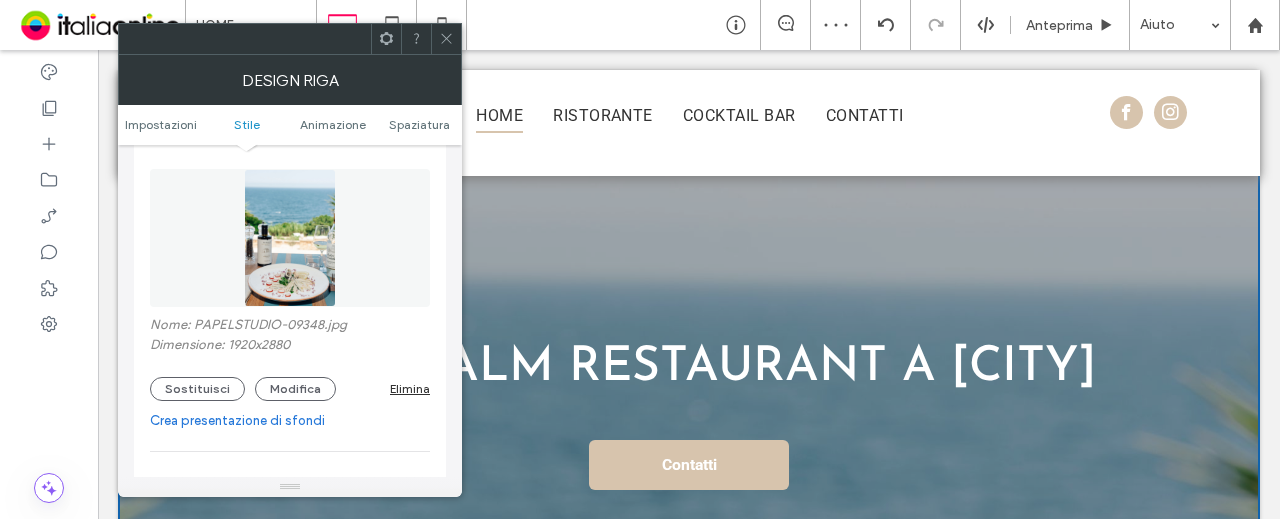 click at bounding box center (290, 238) 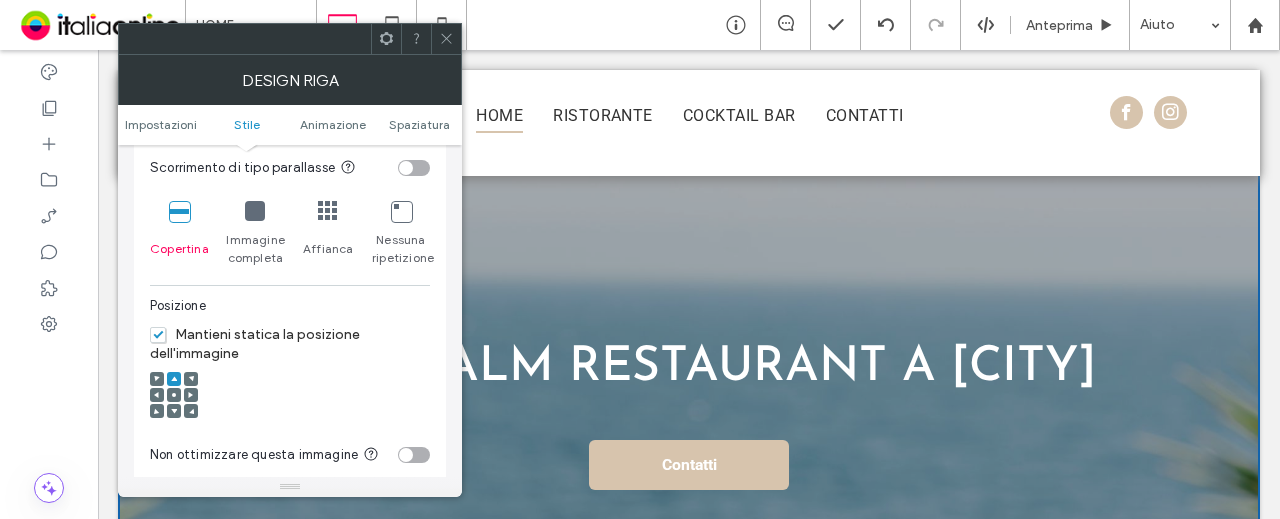 scroll, scrollTop: 700, scrollLeft: 0, axis: vertical 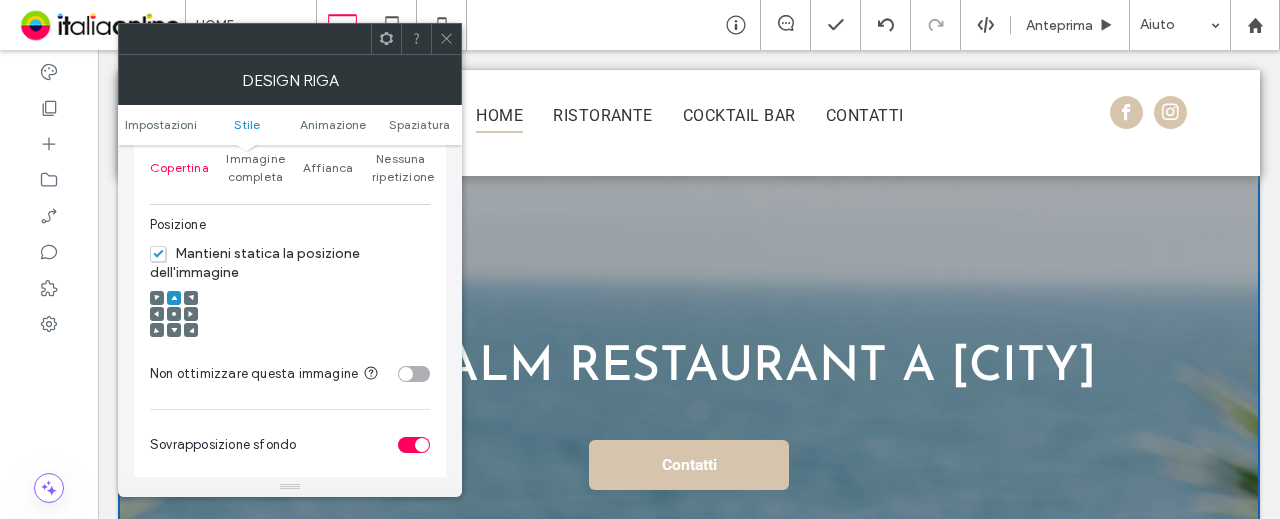click at bounding box center (174, 314) 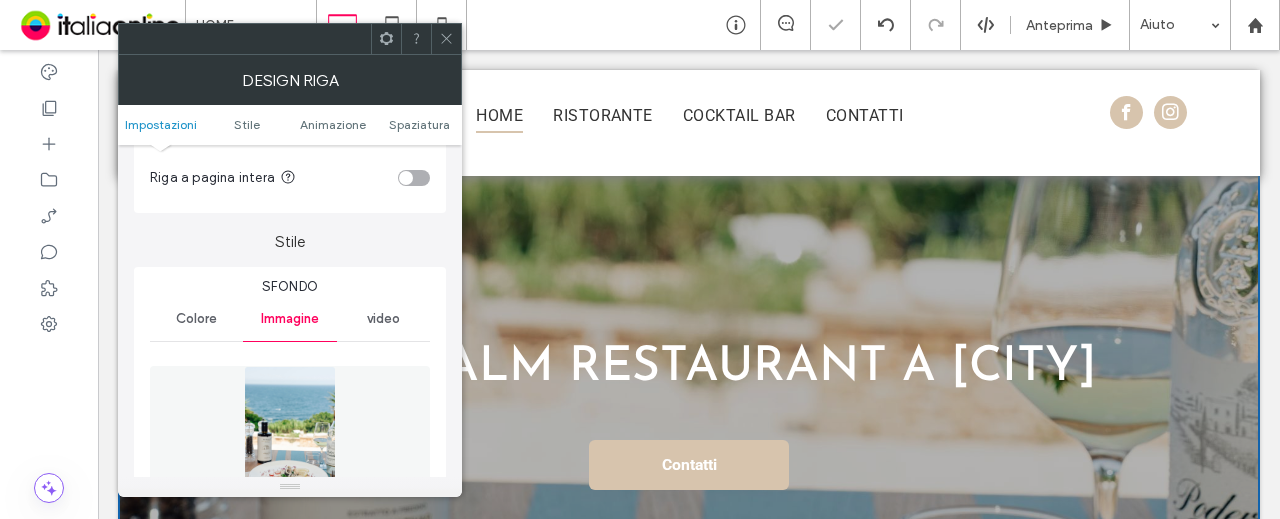 scroll, scrollTop: 300, scrollLeft: 0, axis: vertical 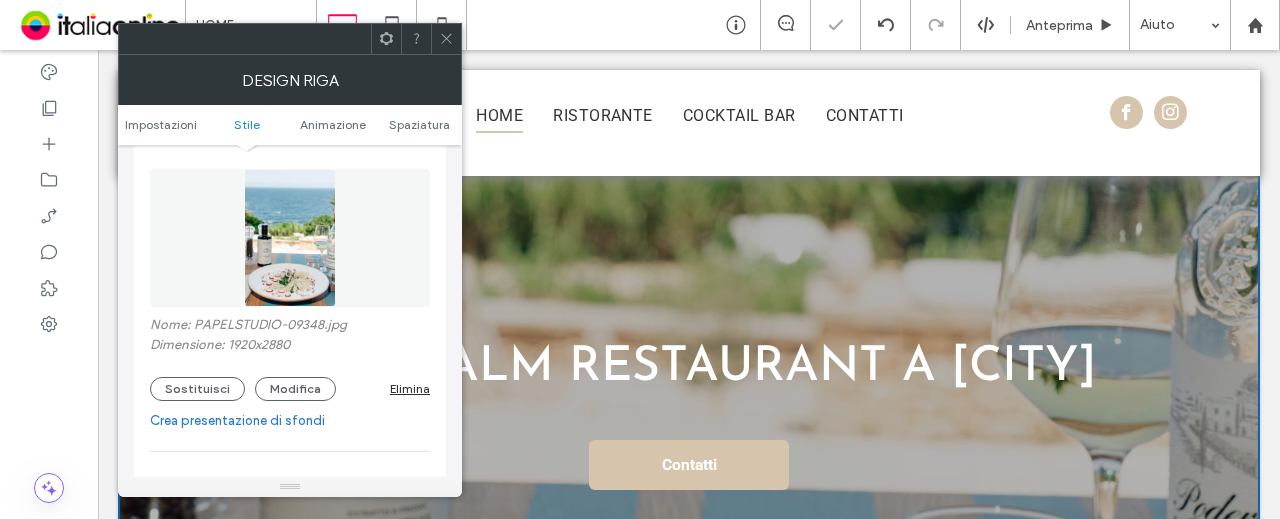 click at bounding box center [290, 238] 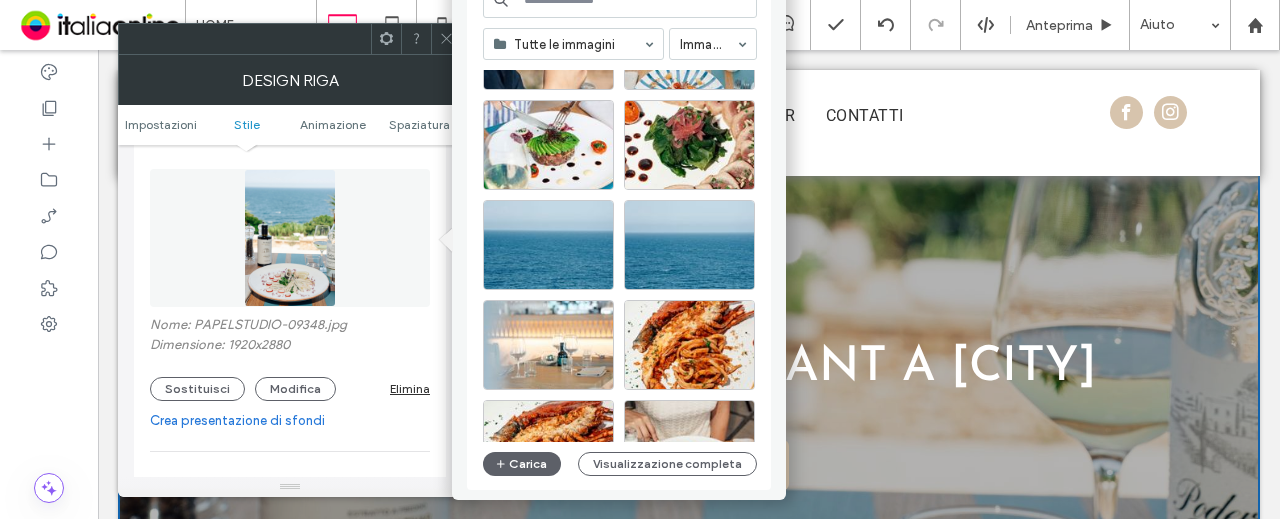 scroll, scrollTop: 3757, scrollLeft: 0, axis: vertical 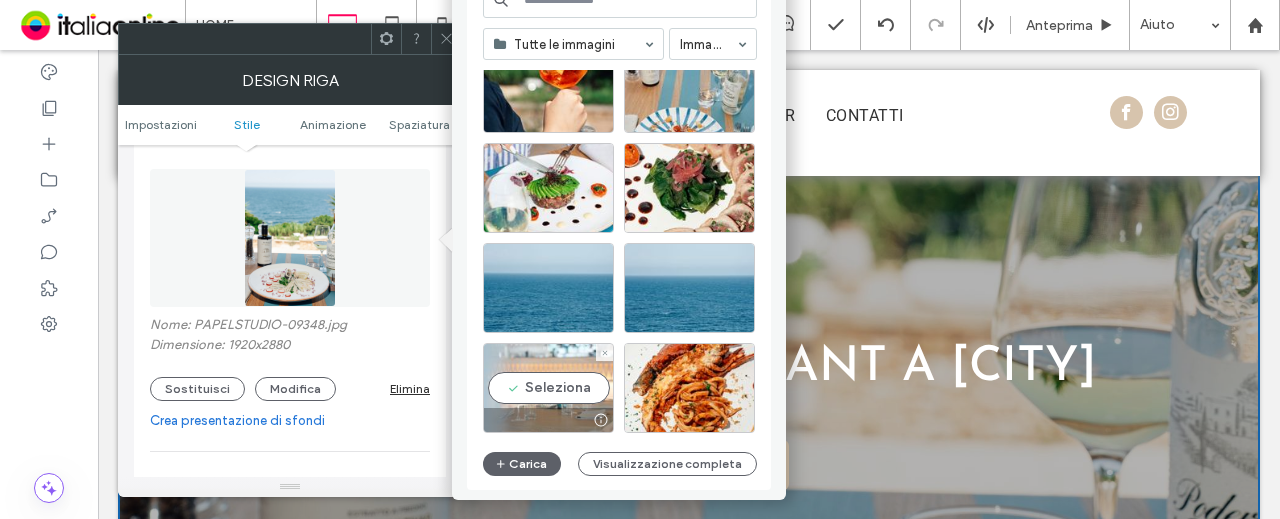 click on "Seleziona" at bounding box center [548, 388] 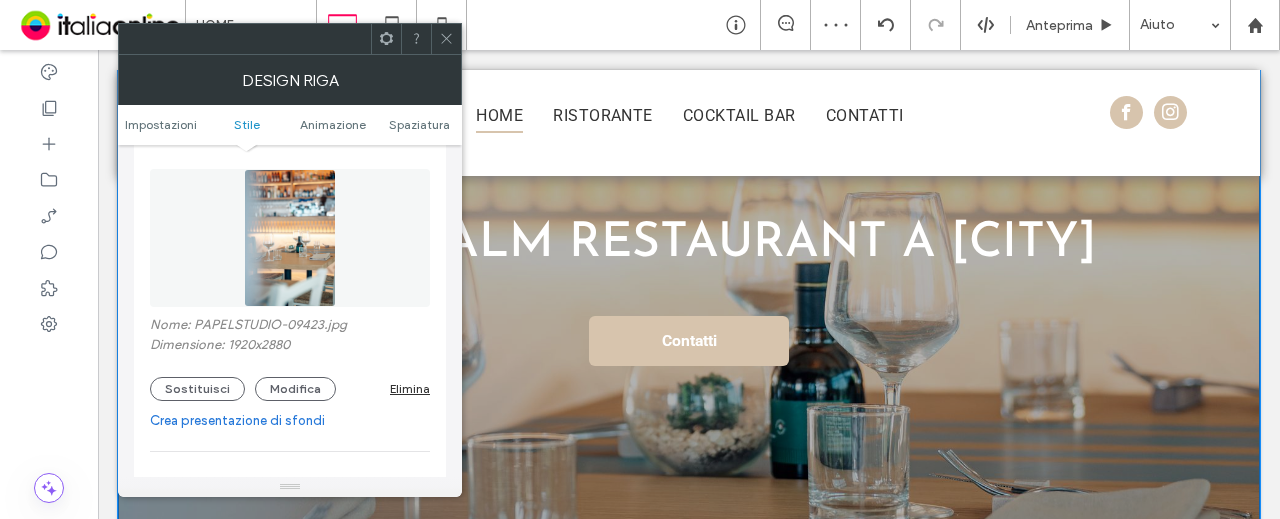 scroll, scrollTop: 0, scrollLeft: 0, axis: both 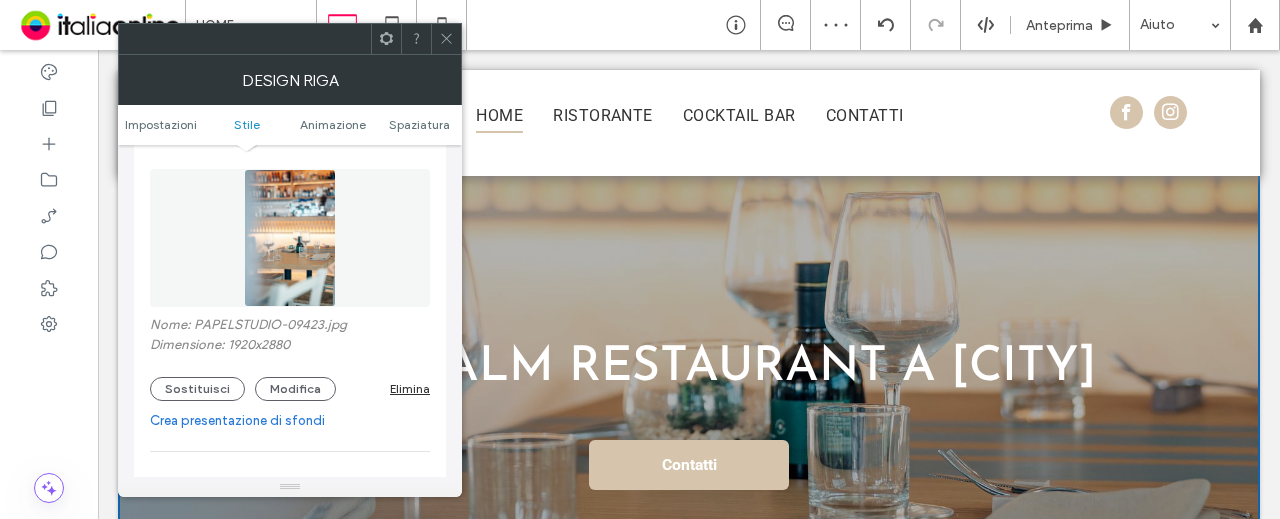 click at bounding box center (446, 39) 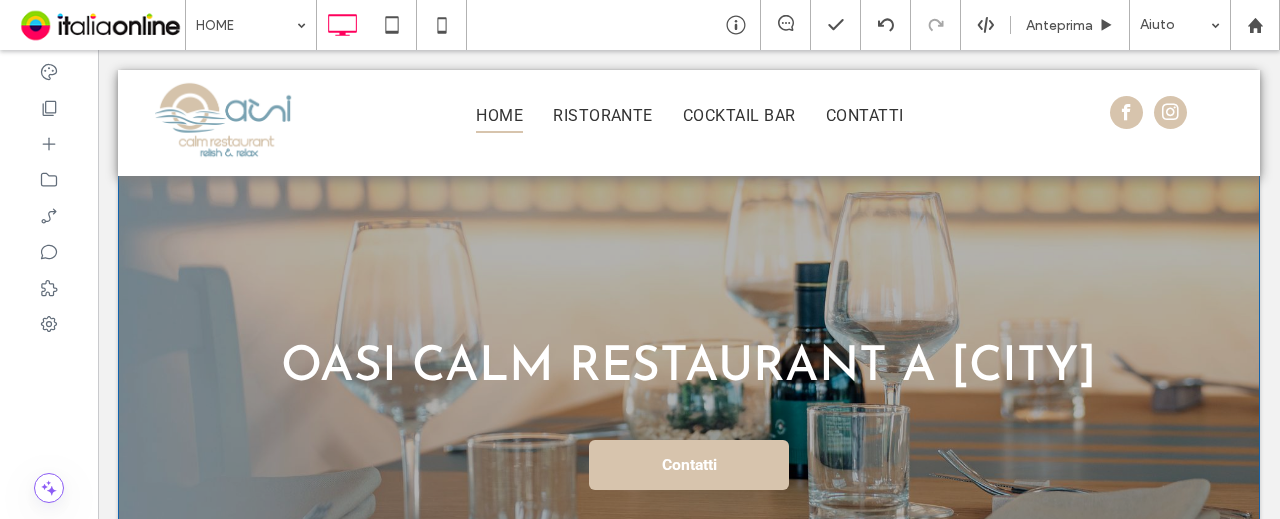 click on "Oasi Calm Restaurant a [CITY]
Contatti
Click To Paste
Riga + Aggiungi sezione" at bounding box center [689, 360] 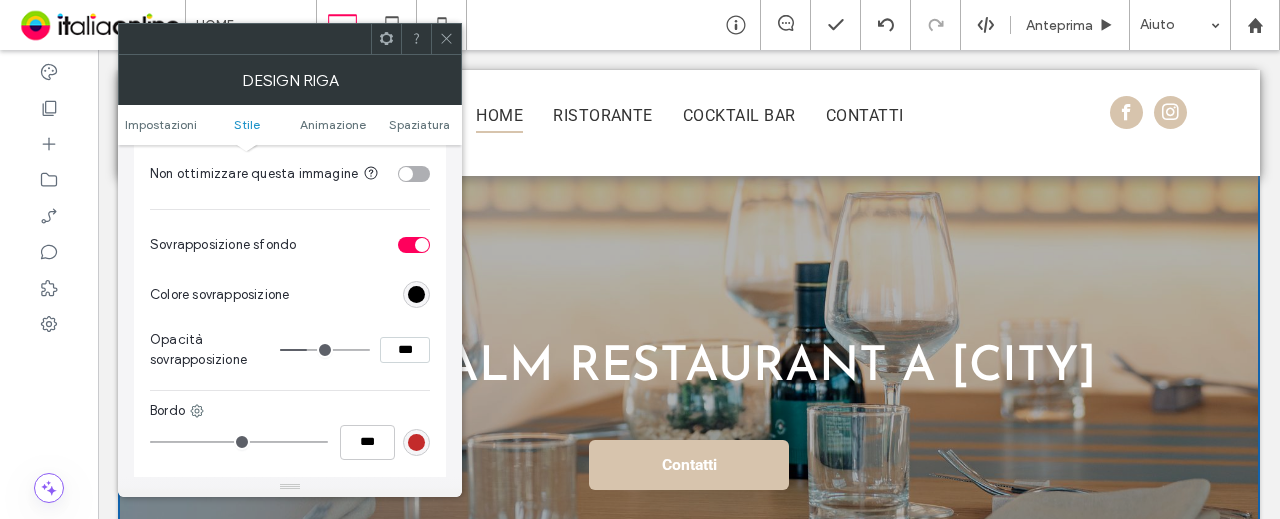 scroll, scrollTop: 1000, scrollLeft: 0, axis: vertical 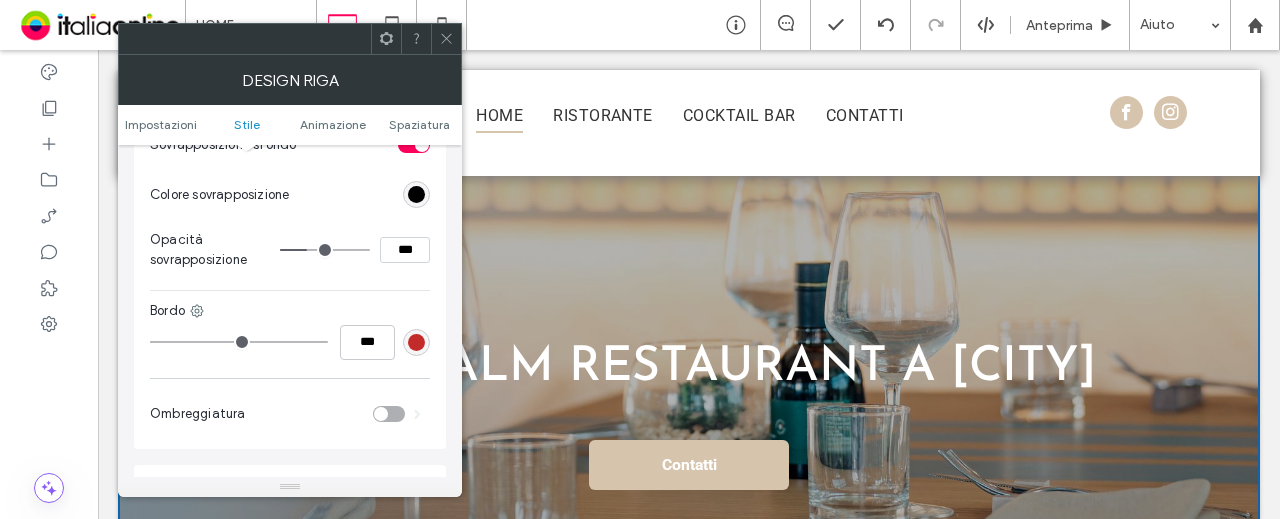 type on "**" 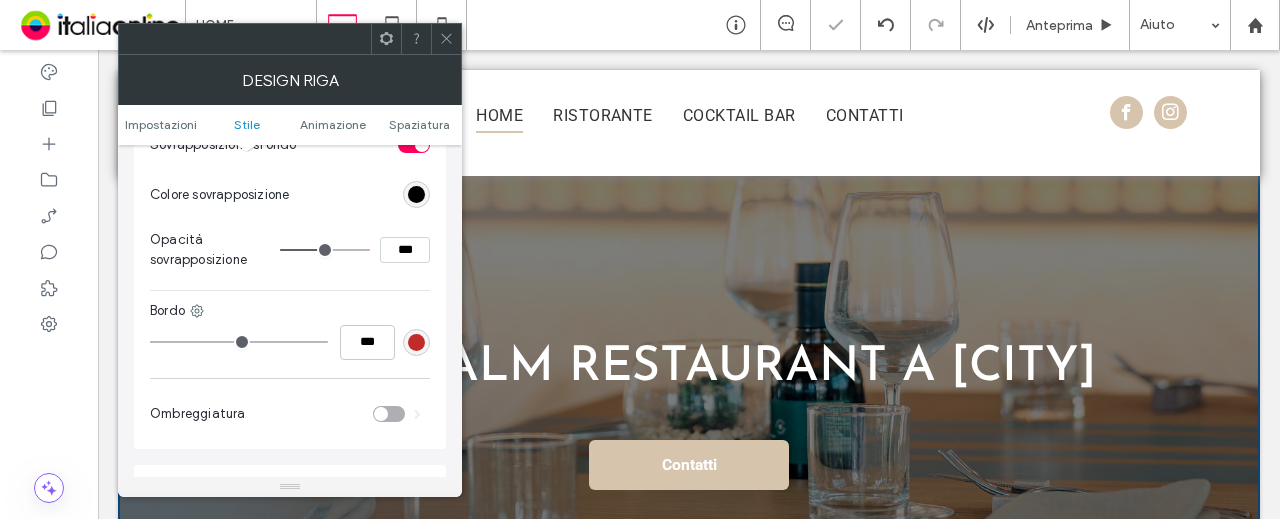 click 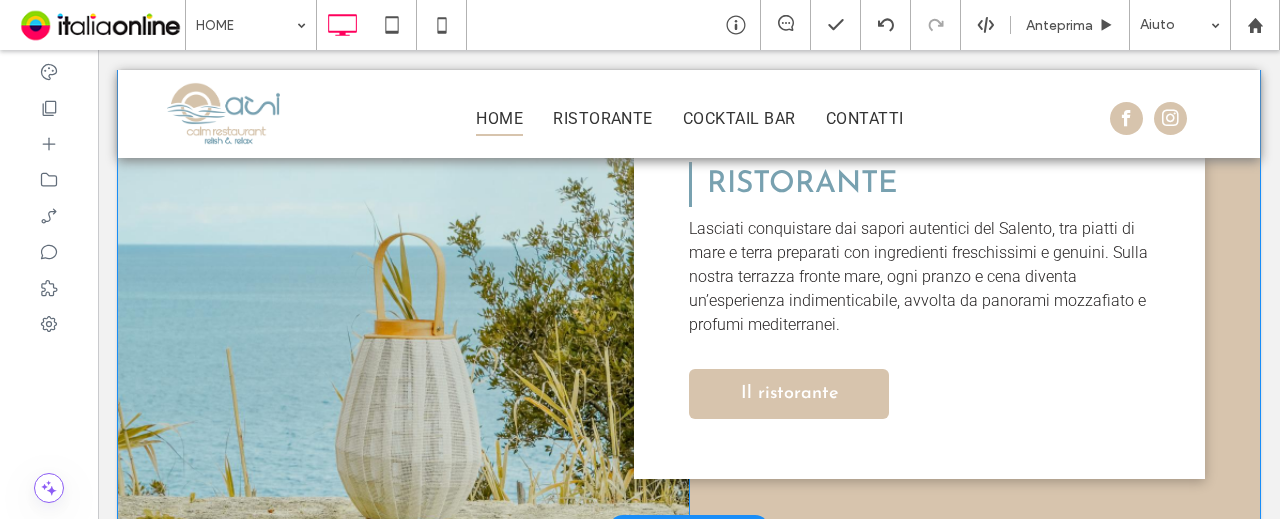 scroll, scrollTop: 900, scrollLeft: 0, axis: vertical 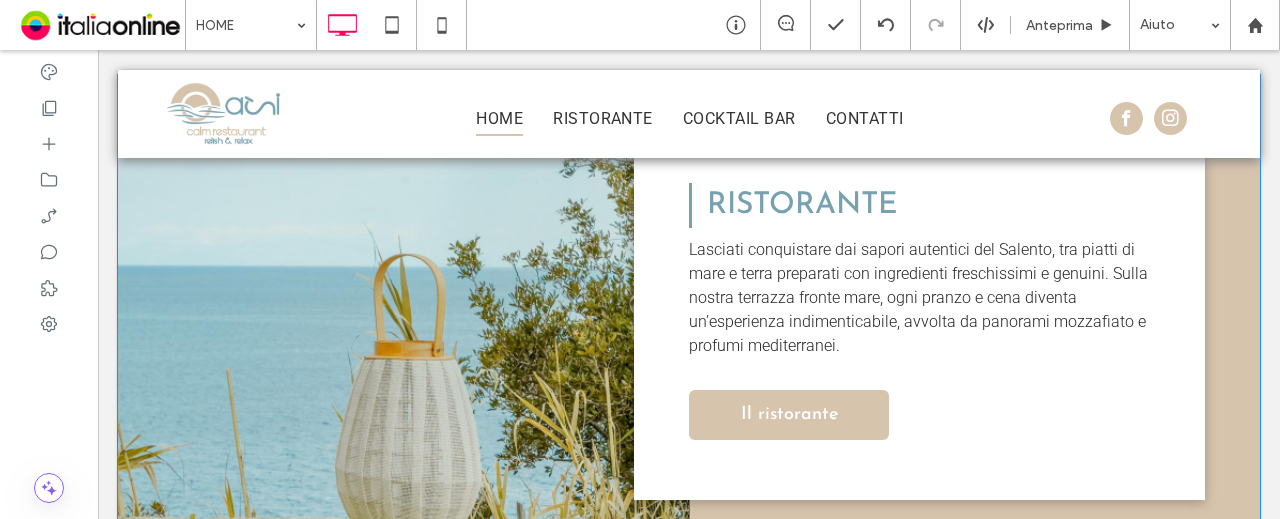 click on "Click To Paste" at bounding box center (403, 312) 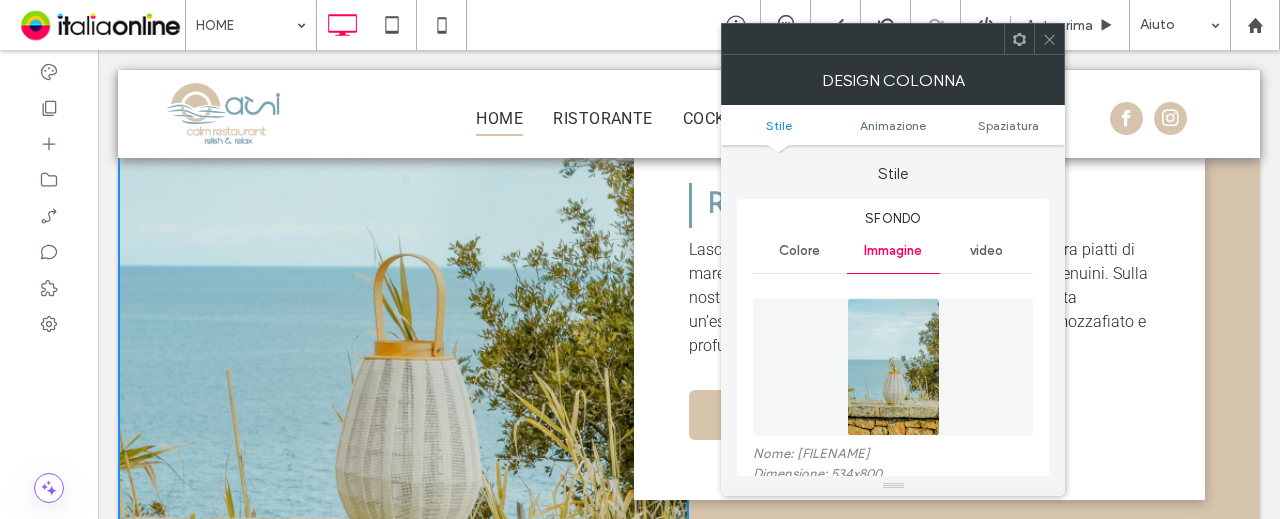 click at bounding box center [893, 367] 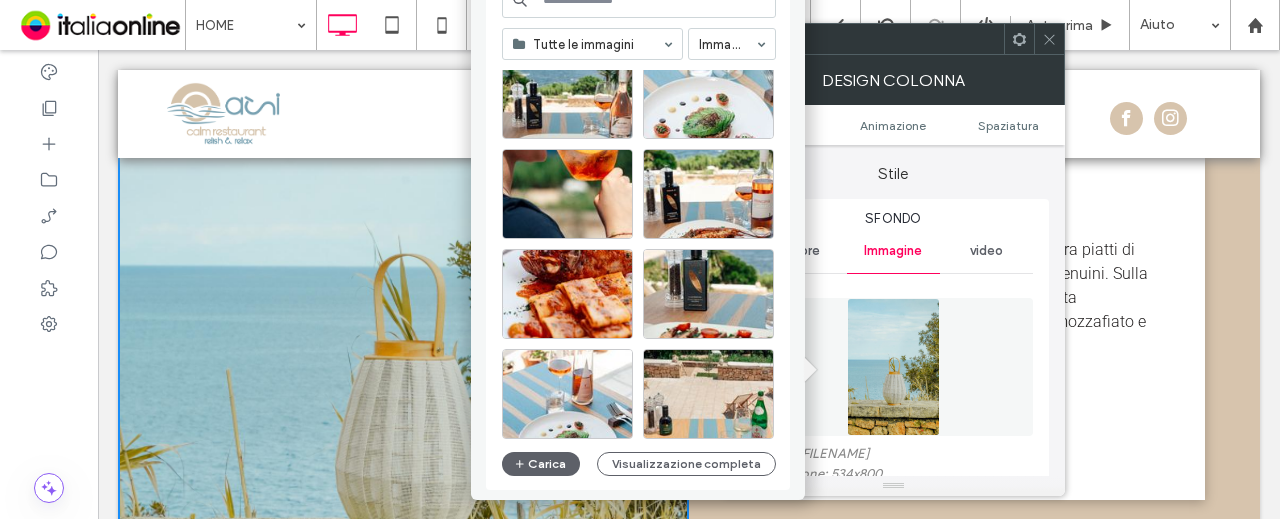 scroll, scrollTop: 3357, scrollLeft: 0, axis: vertical 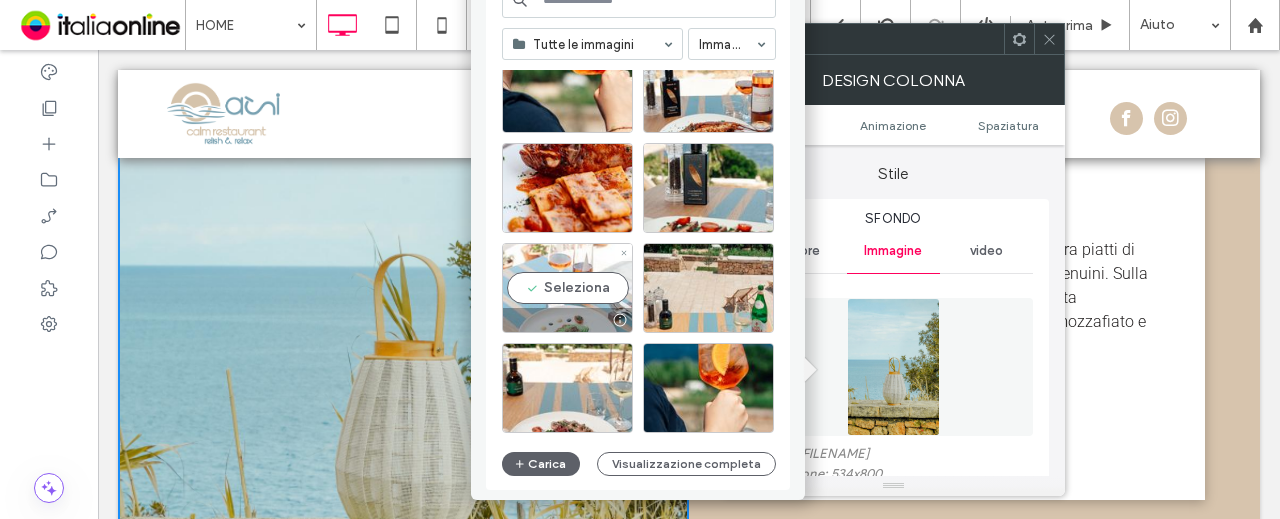 click on "Seleziona" at bounding box center [567, 288] 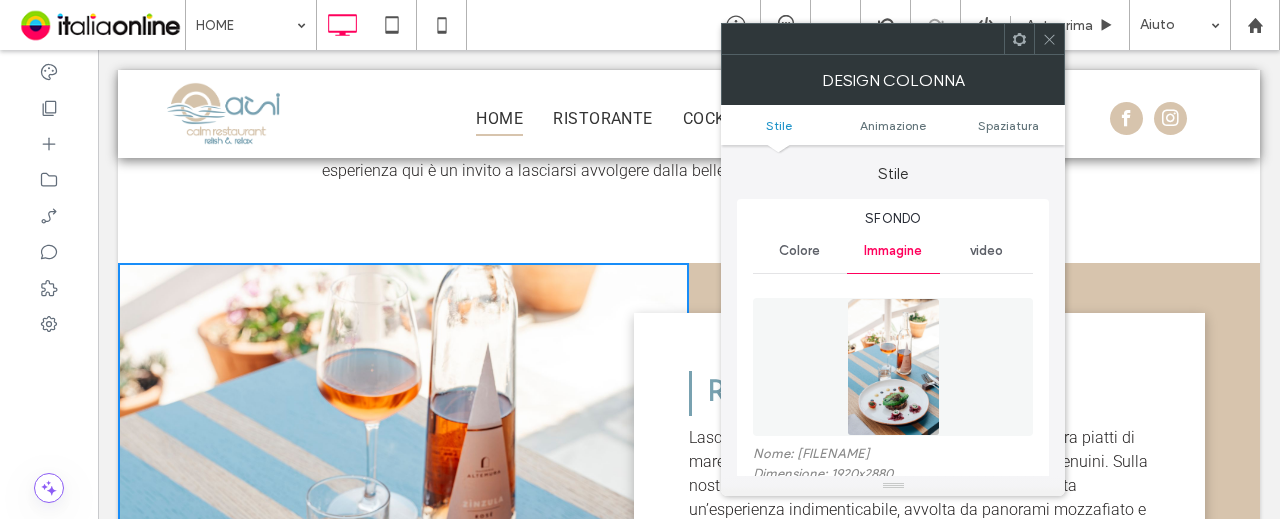 scroll, scrollTop: 700, scrollLeft: 0, axis: vertical 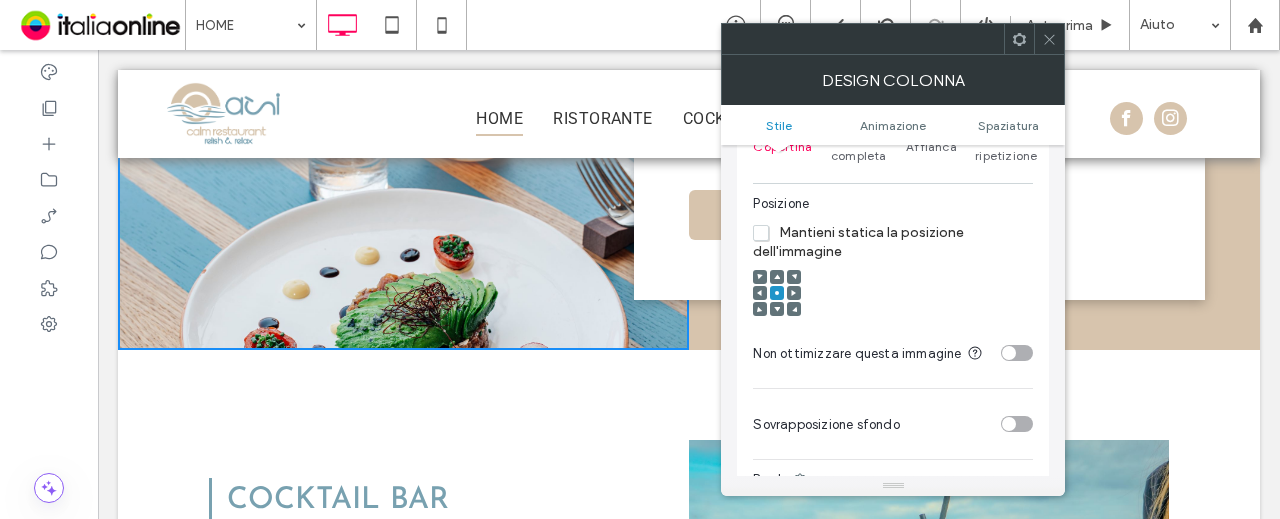 click 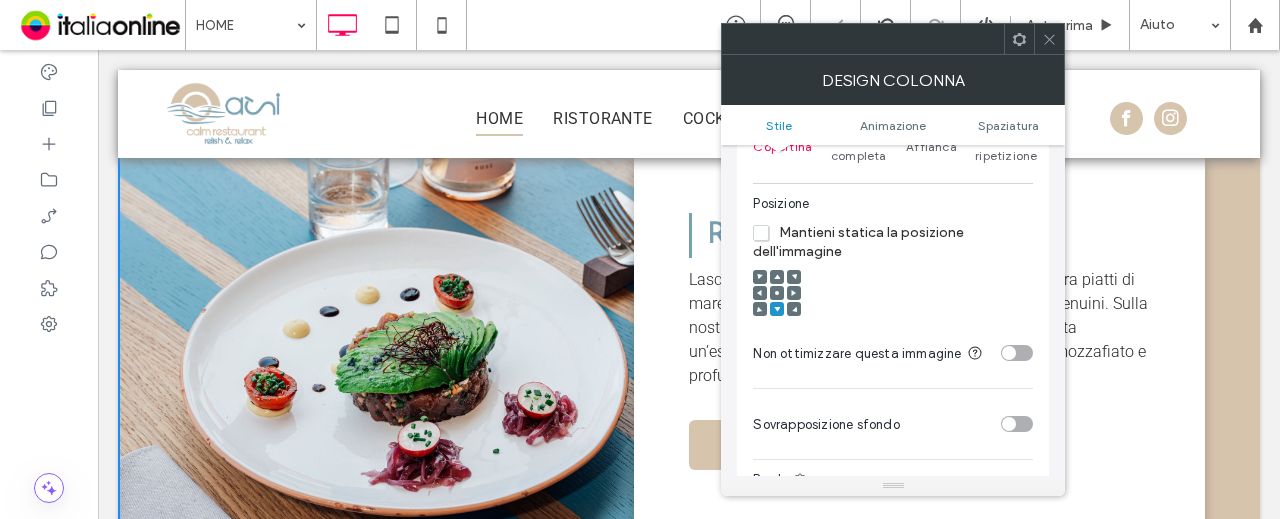 scroll, scrollTop: 900, scrollLeft: 0, axis: vertical 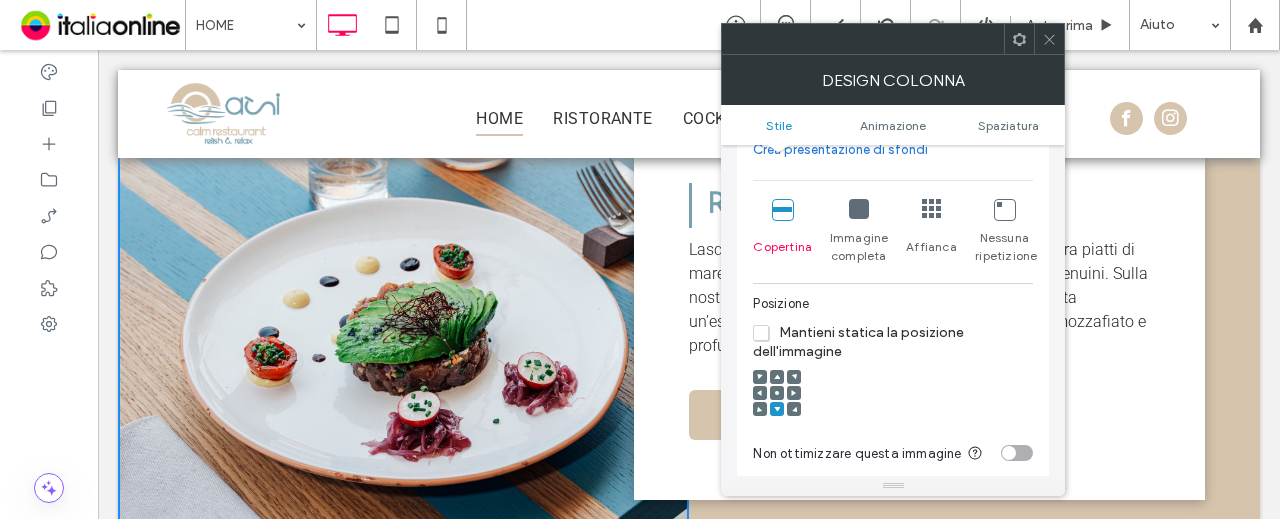 click 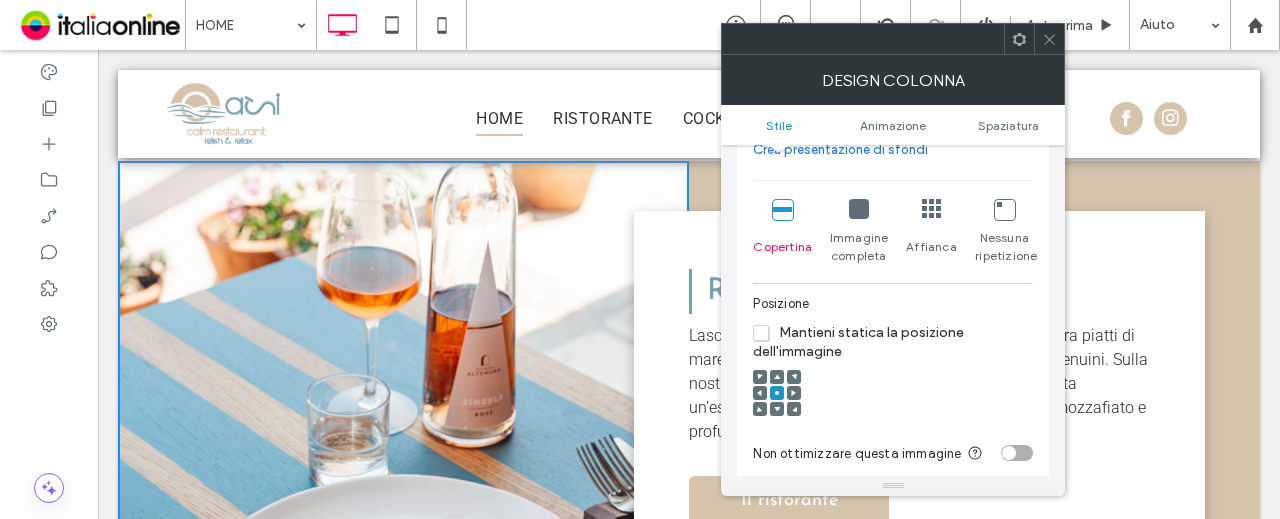 scroll, scrollTop: 800, scrollLeft: 0, axis: vertical 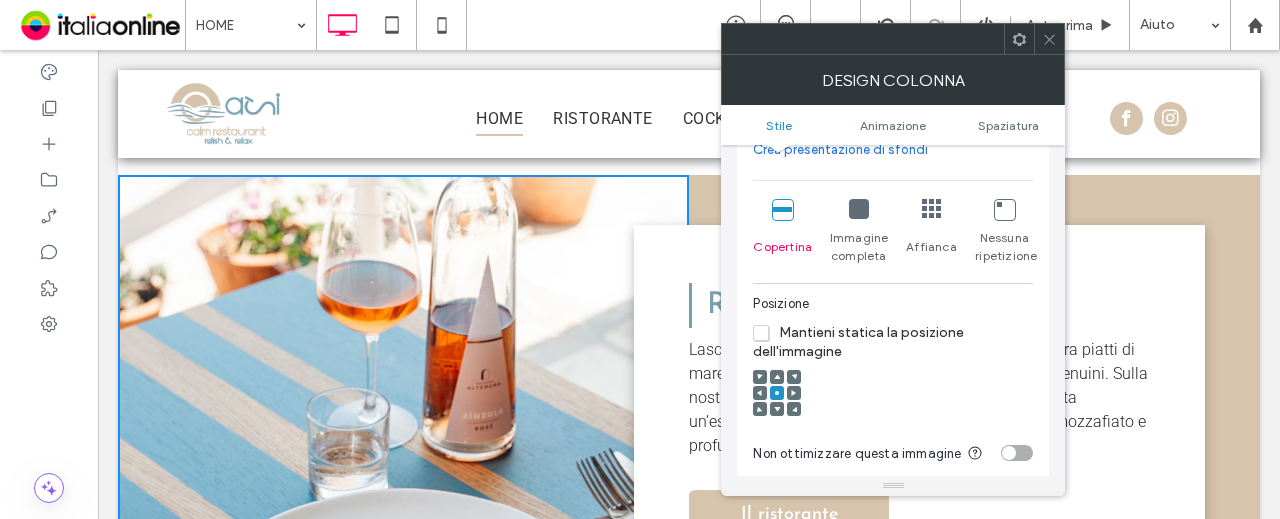 click 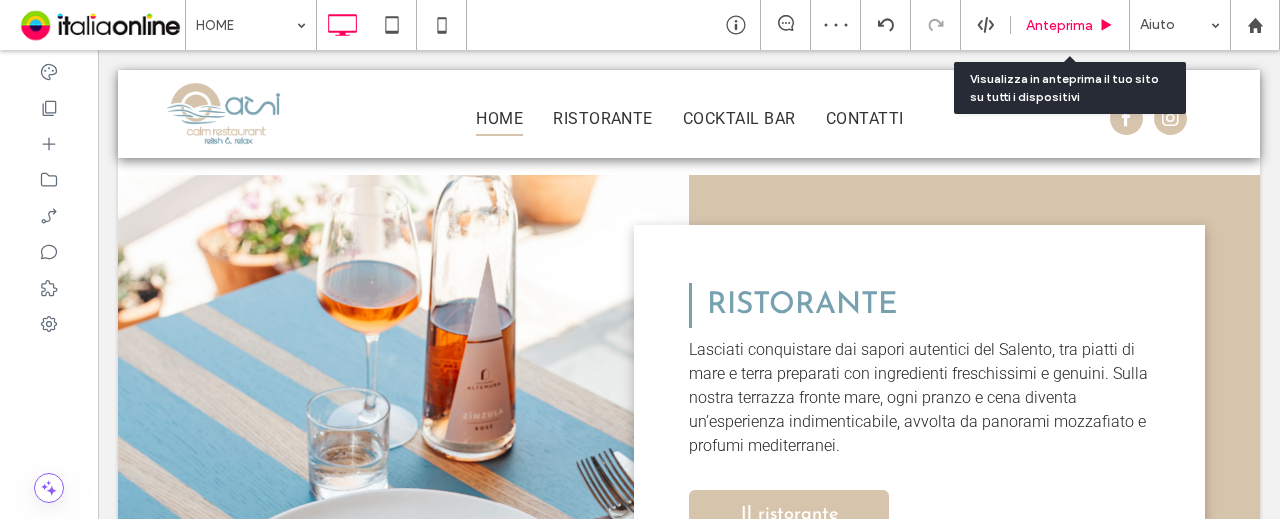 click on "Anteprima" at bounding box center (1059, 25) 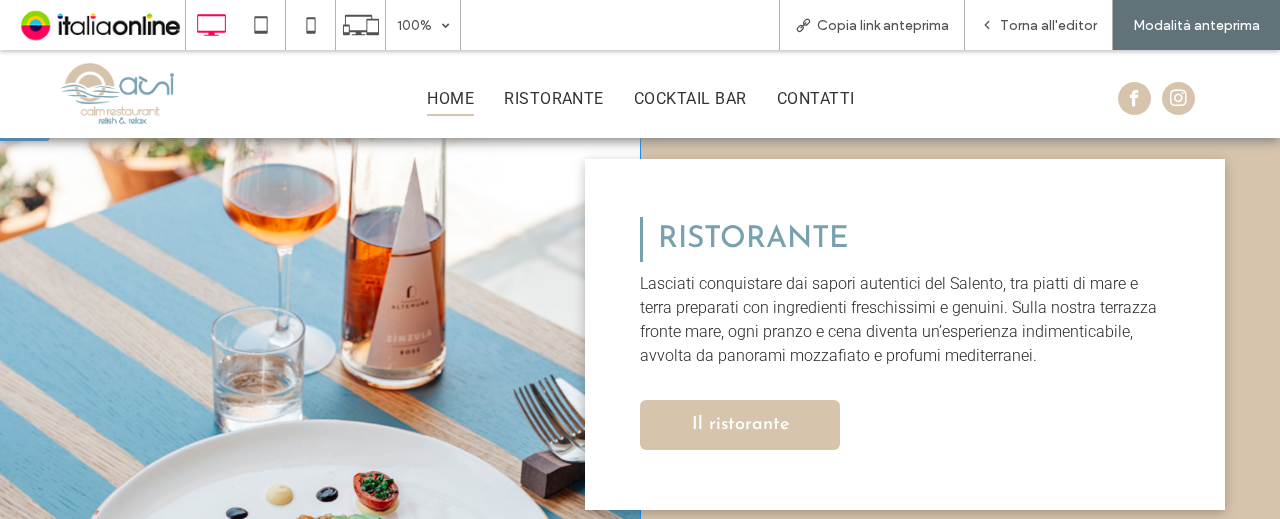 scroll, scrollTop: 800, scrollLeft: 0, axis: vertical 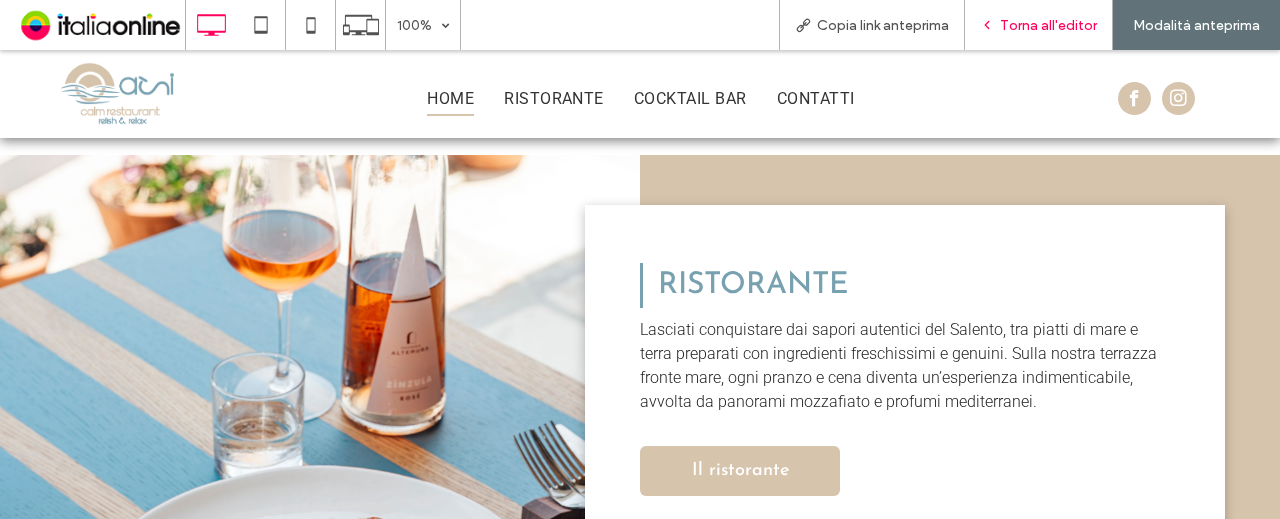click on "Torna all'editor" at bounding box center [1048, 25] 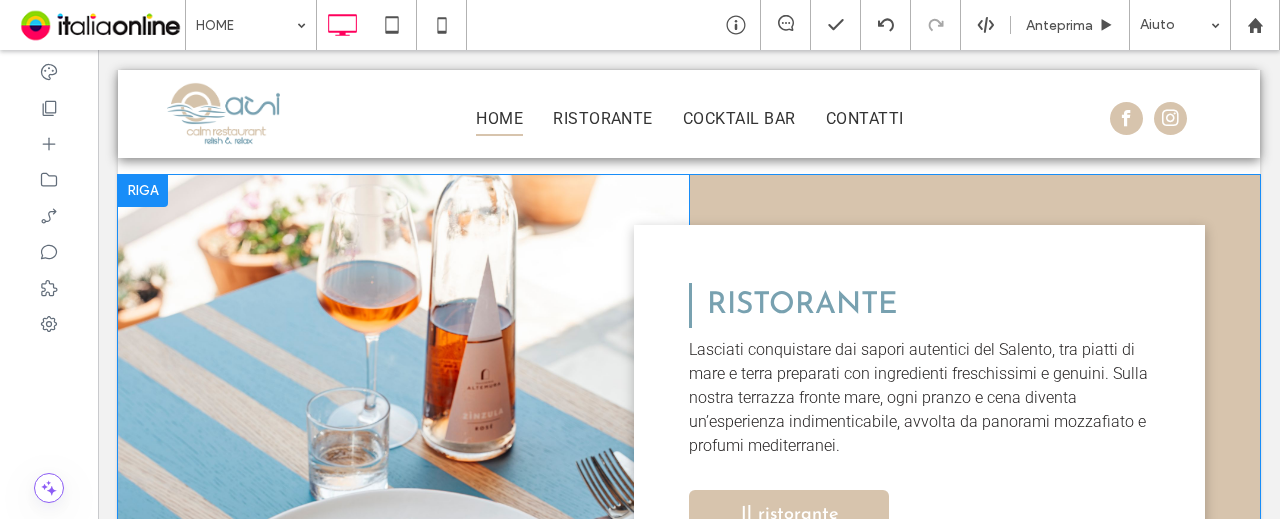 click on "Click To Paste" at bounding box center (403, 412) 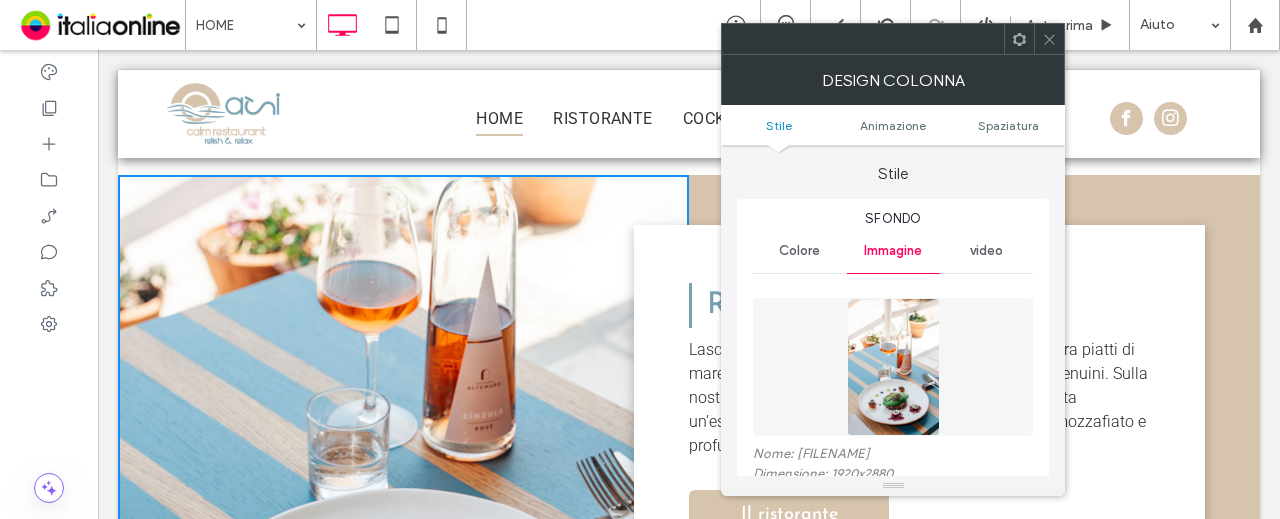 click at bounding box center [893, 367] 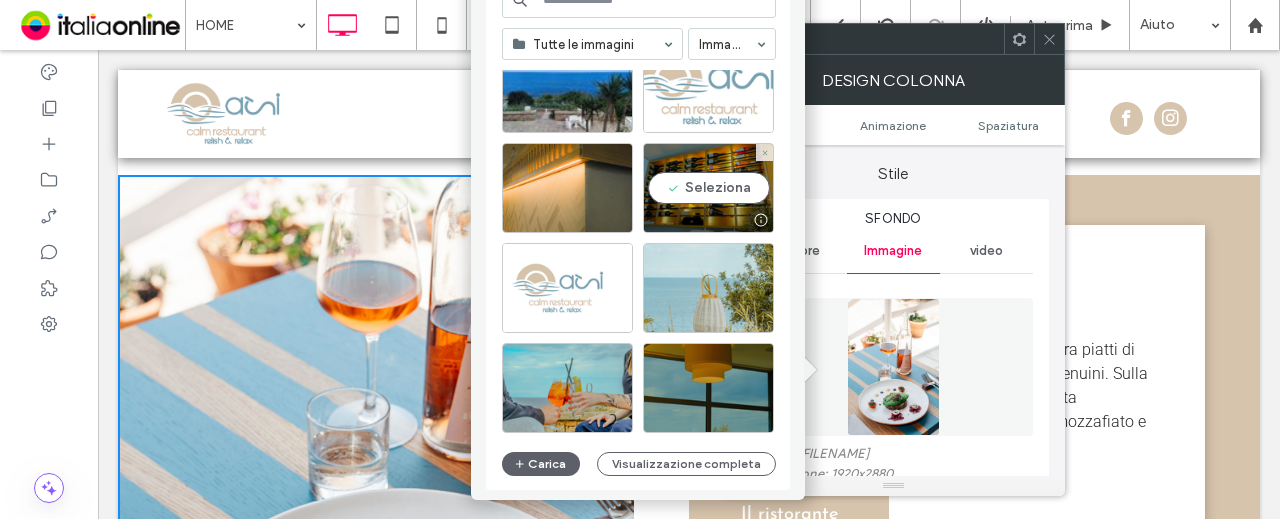 scroll, scrollTop: 3957, scrollLeft: 0, axis: vertical 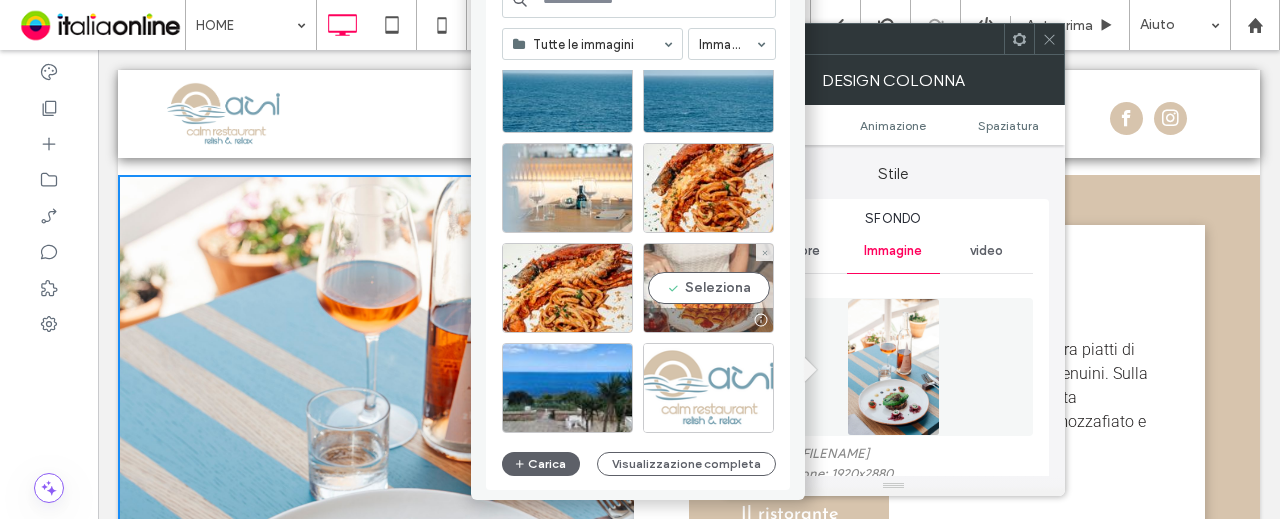 click on "Seleziona" at bounding box center [708, 288] 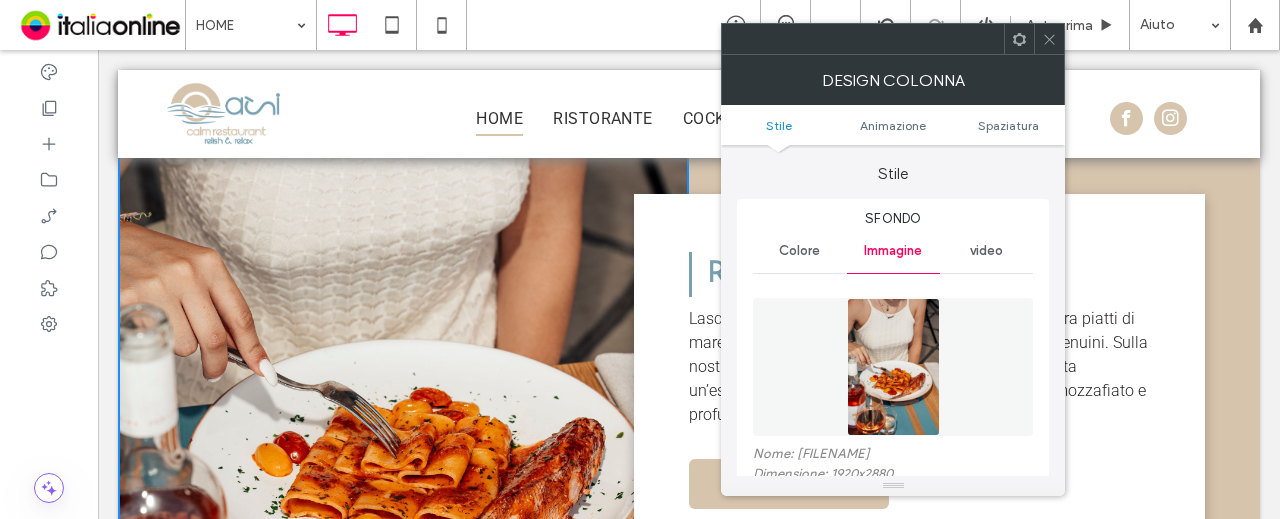 scroll, scrollTop: 800, scrollLeft: 0, axis: vertical 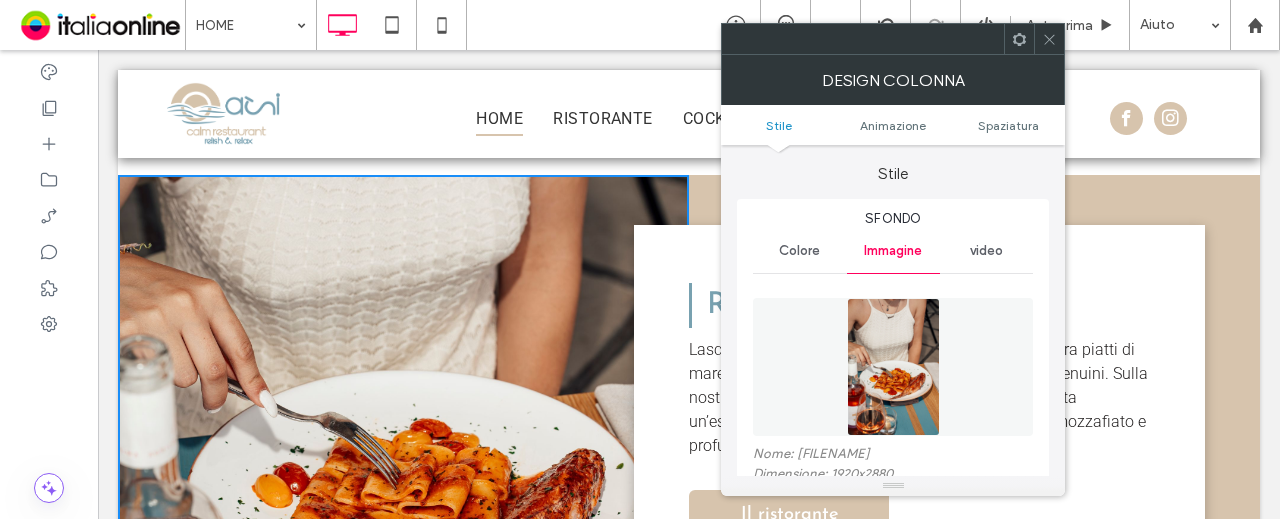 click 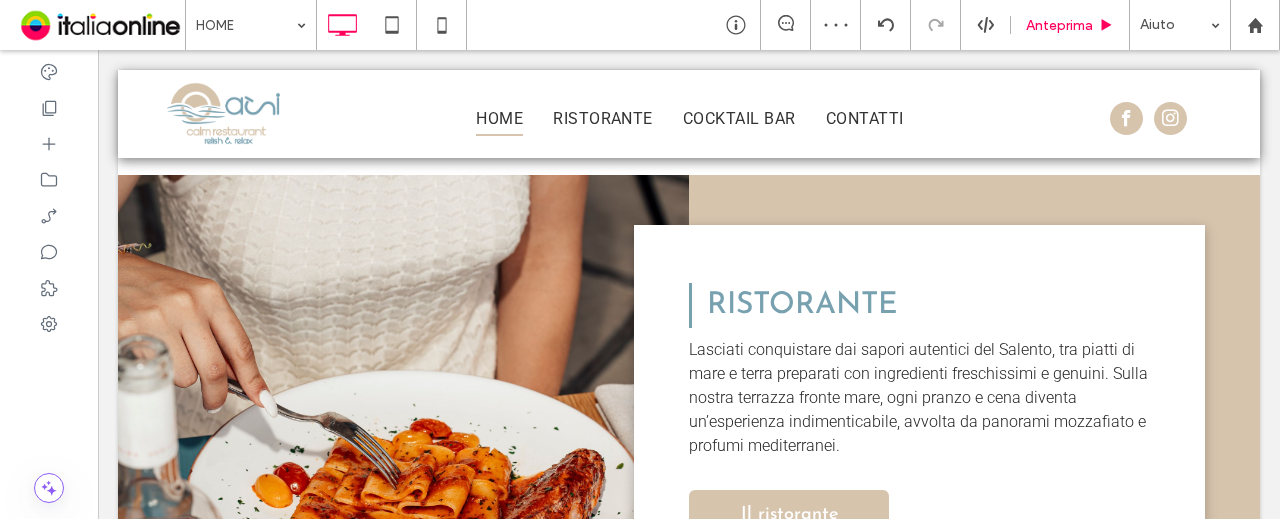 click on "Anteprima" at bounding box center (1059, 25) 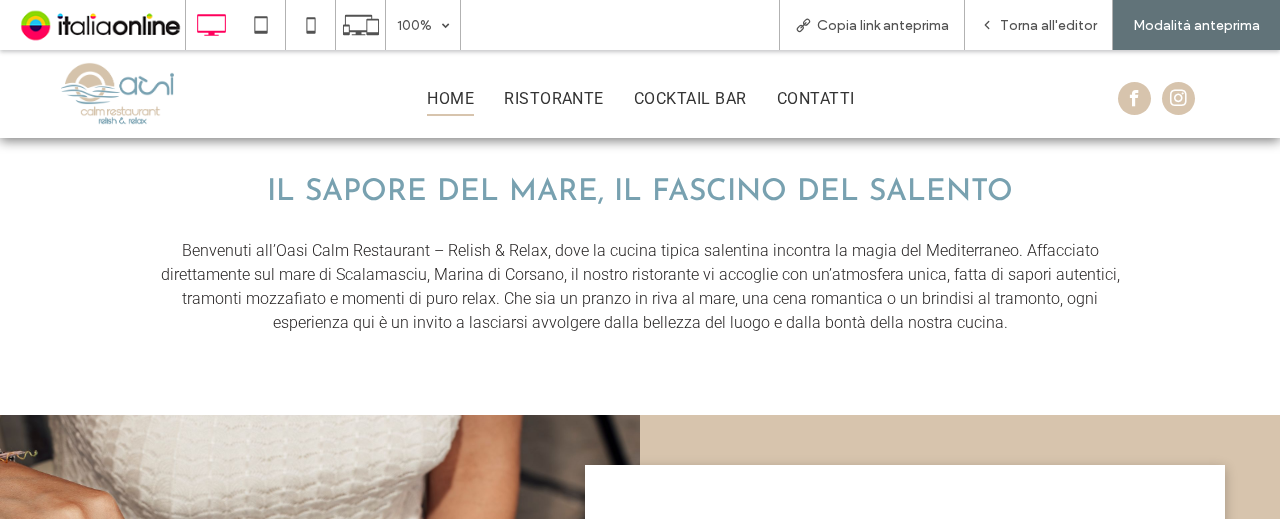 scroll, scrollTop: 500, scrollLeft: 0, axis: vertical 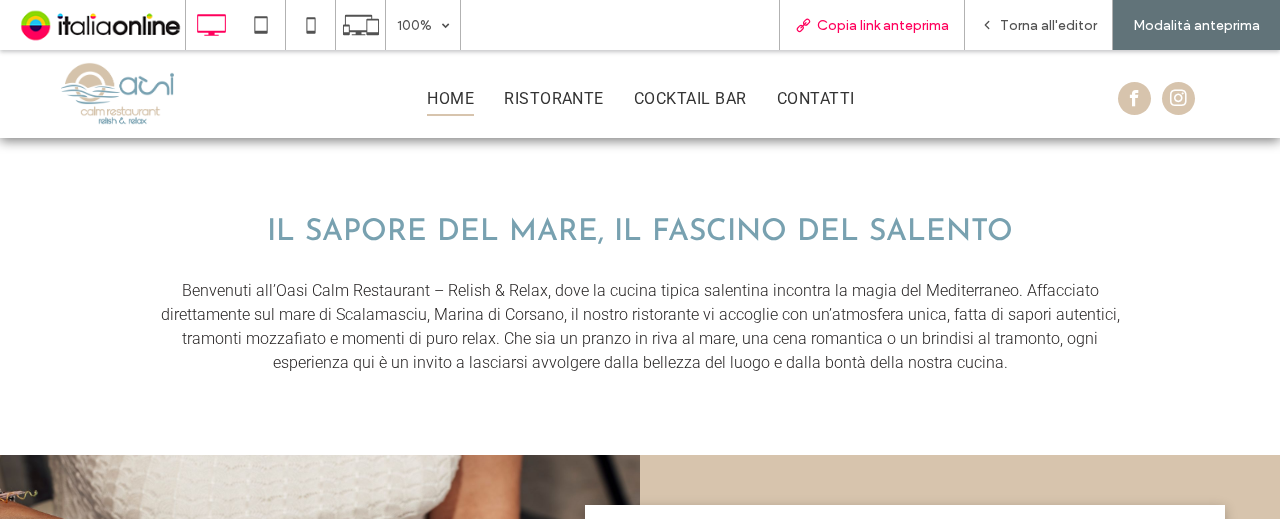 click on "Copia link anteprima" at bounding box center [872, 25] 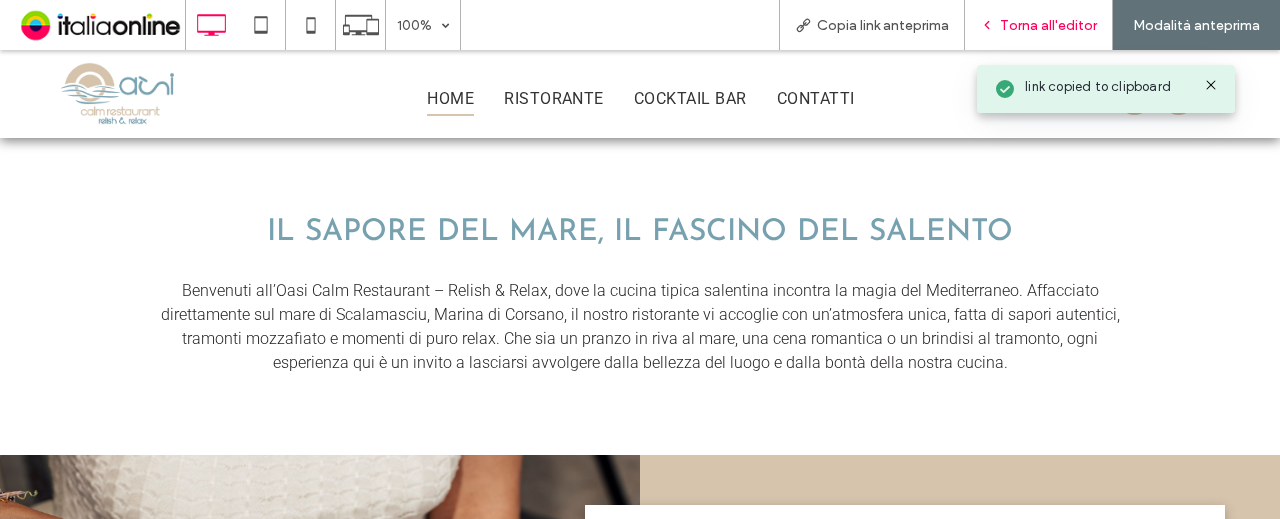 click 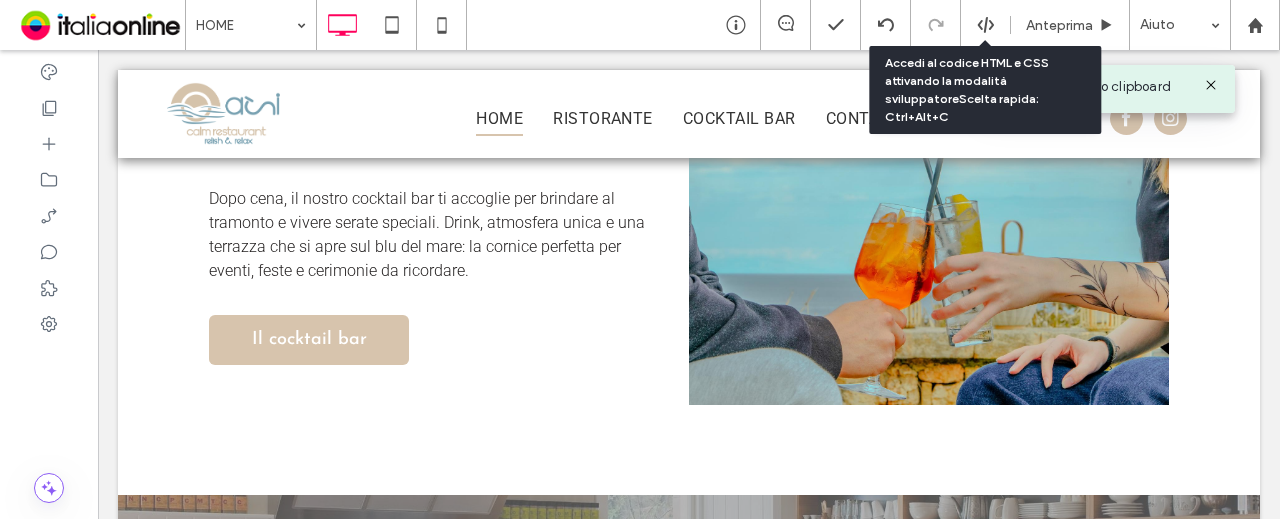 scroll, scrollTop: 1500, scrollLeft: 0, axis: vertical 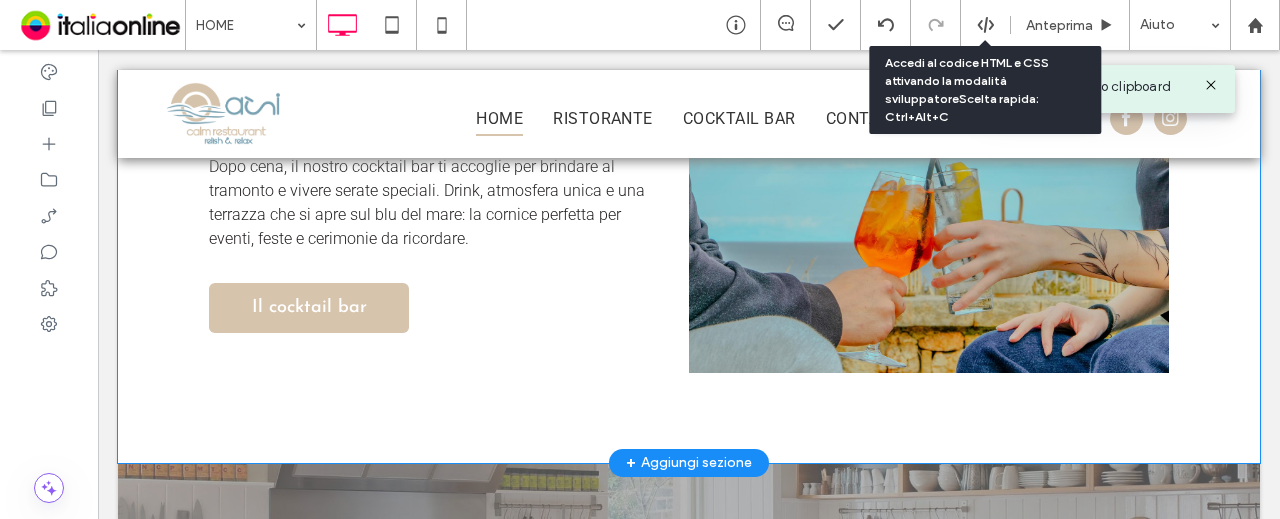 click on "Click To Paste" at bounding box center (929, 206) 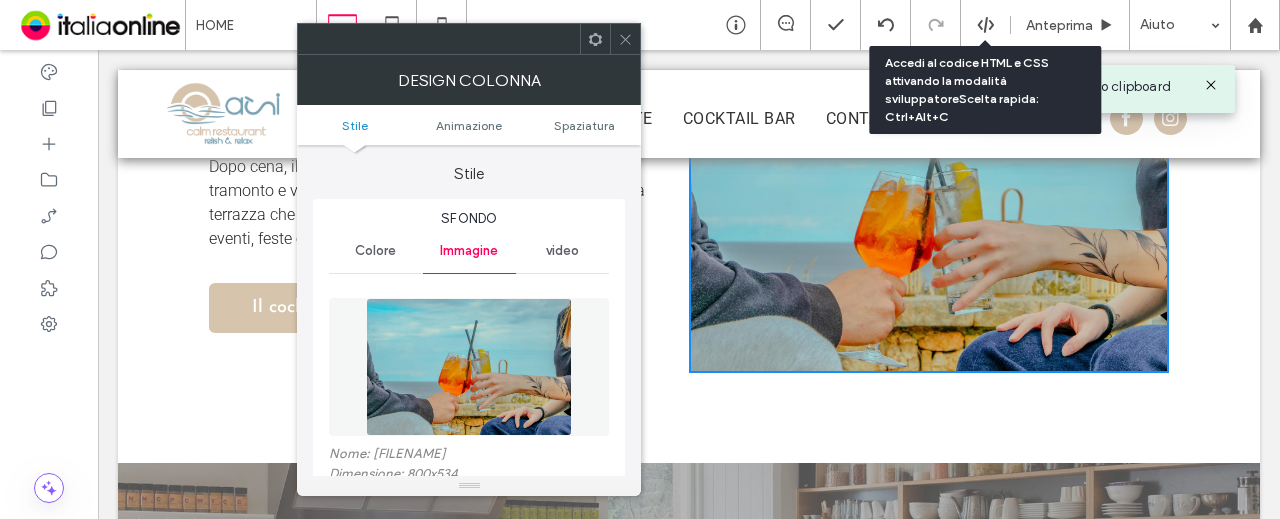 click at bounding box center [469, 367] 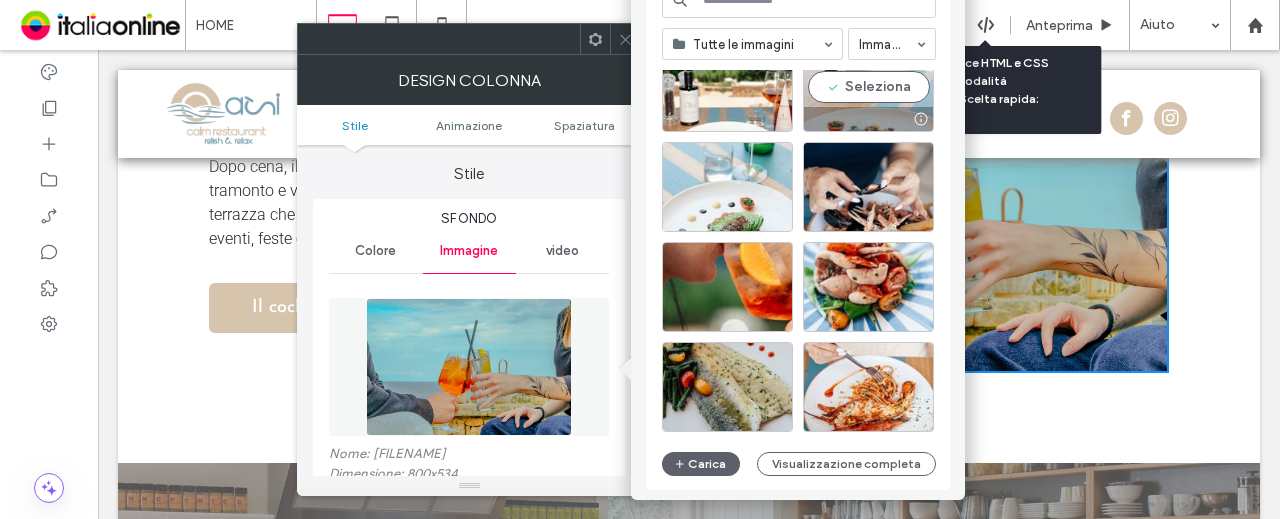 scroll, scrollTop: 2057, scrollLeft: 0, axis: vertical 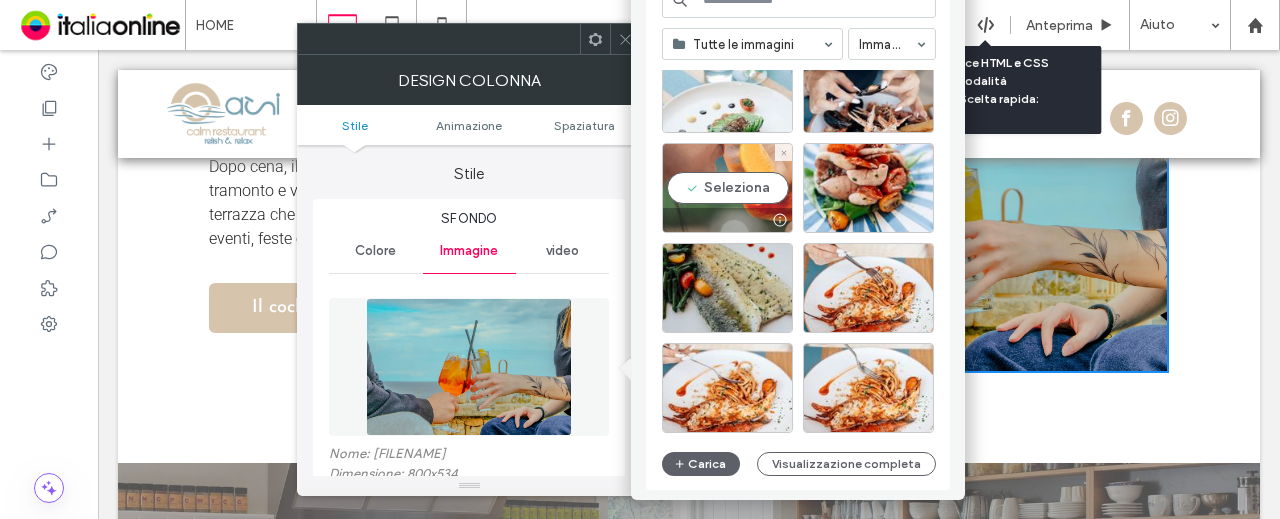 click on "Seleziona" at bounding box center [727, 188] 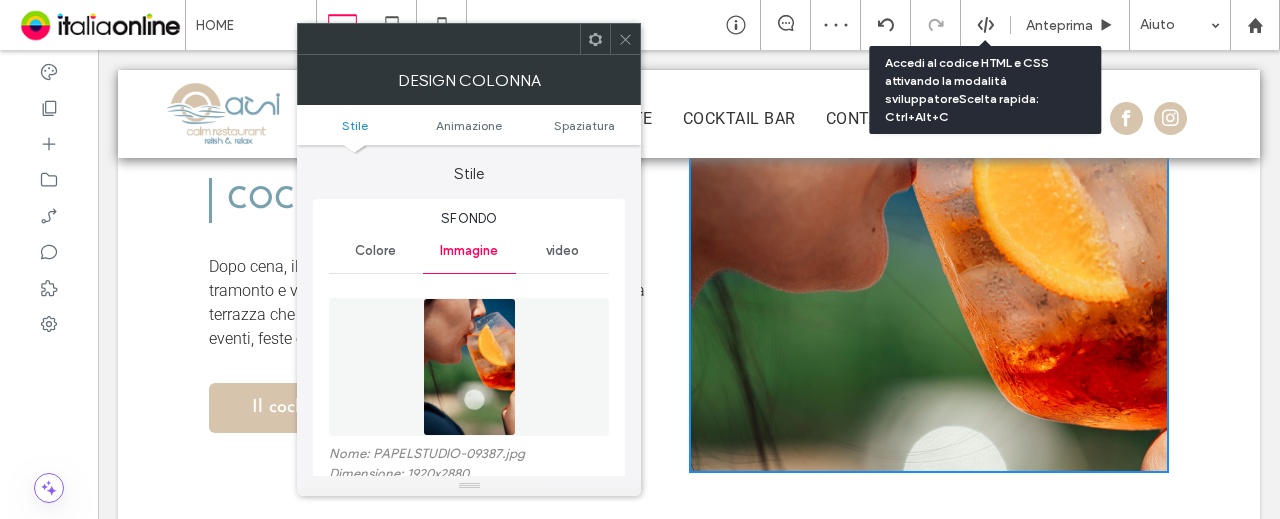 scroll, scrollTop: 1500, scrollLeft: 0, axis: vertical 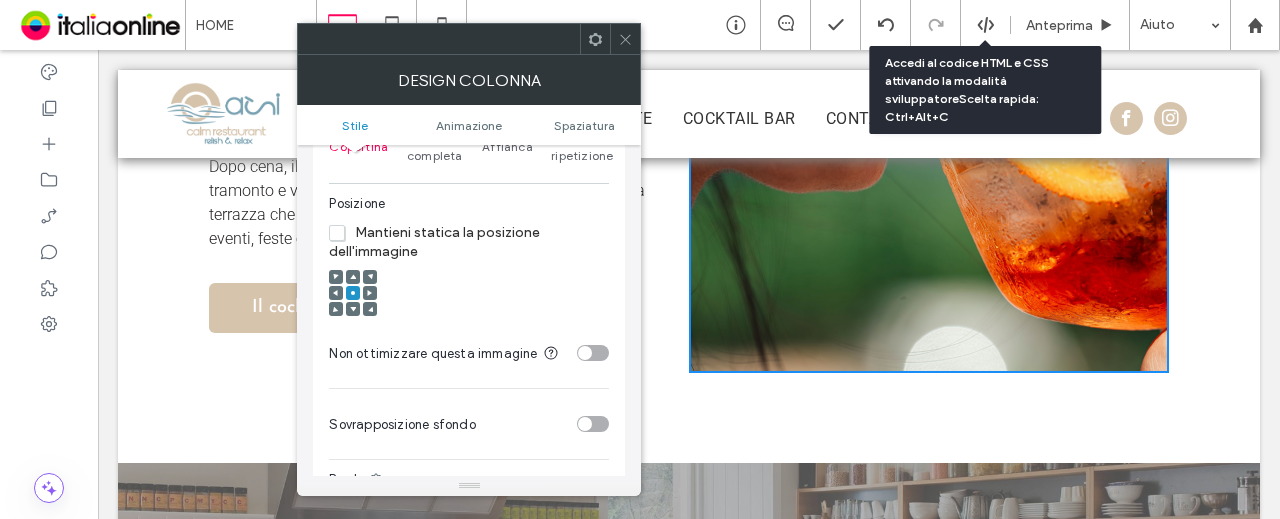 click at bounding box center [353, 294] 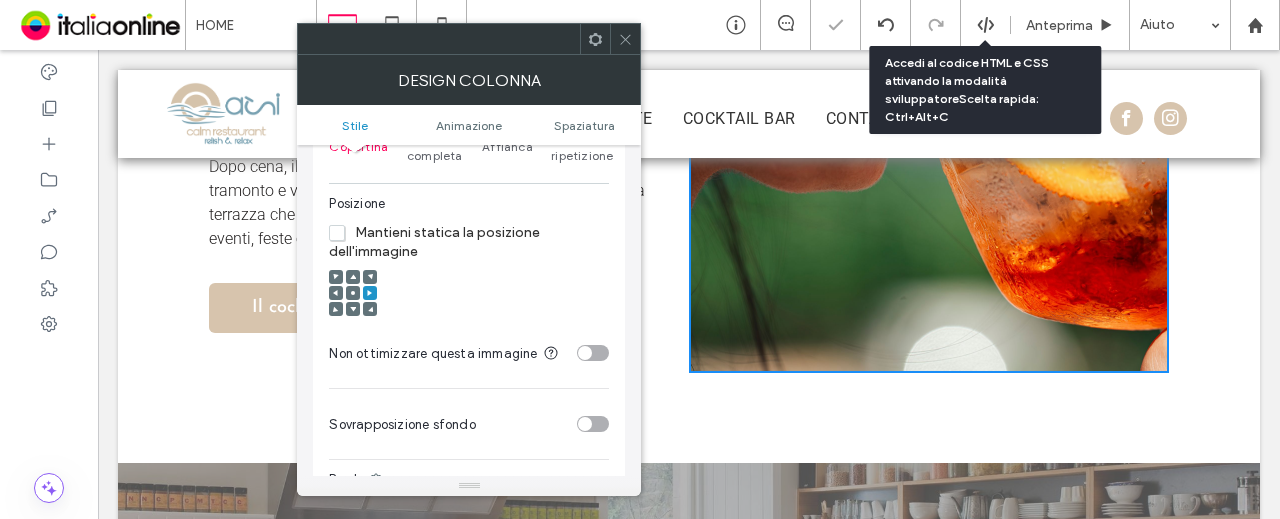 click at bounding box center [370, 277] 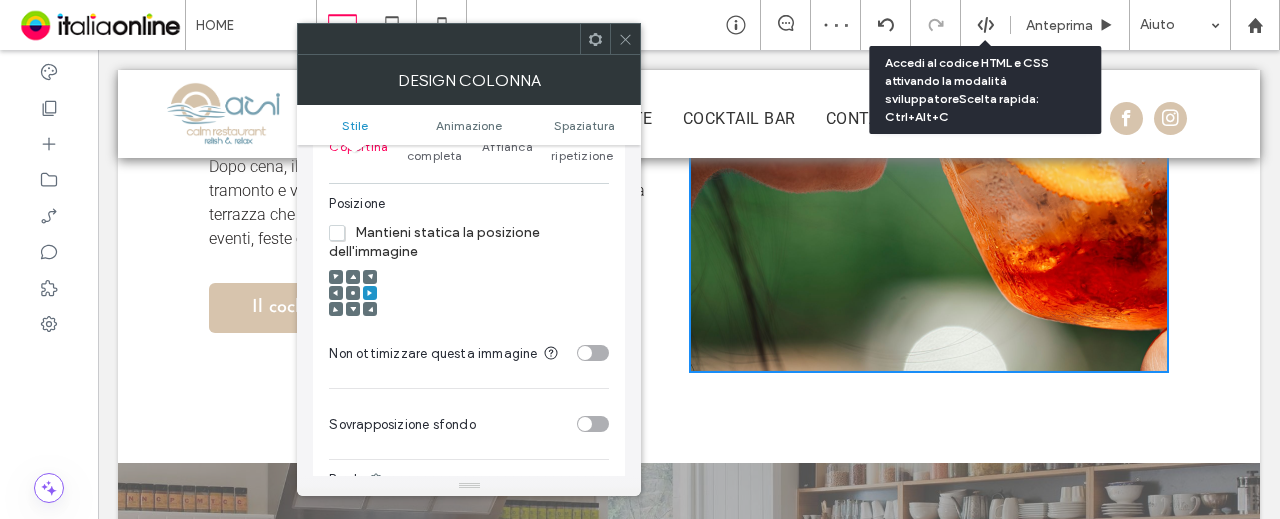 click at bounding box center [370, 277] 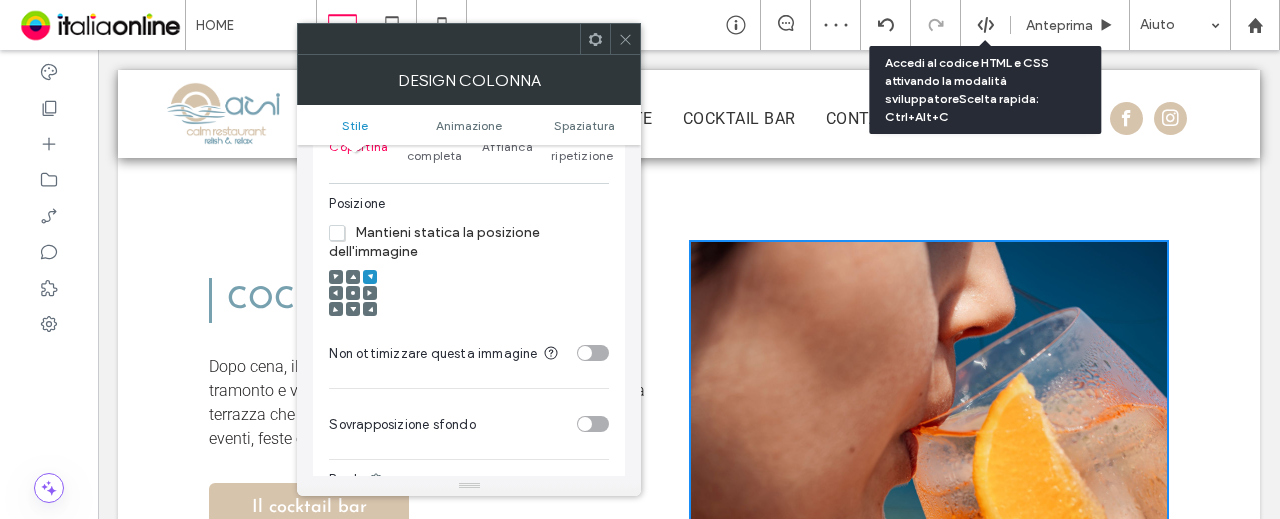 scroll, scrollTop: 1600, scrollLeft: 0, axis: vertical 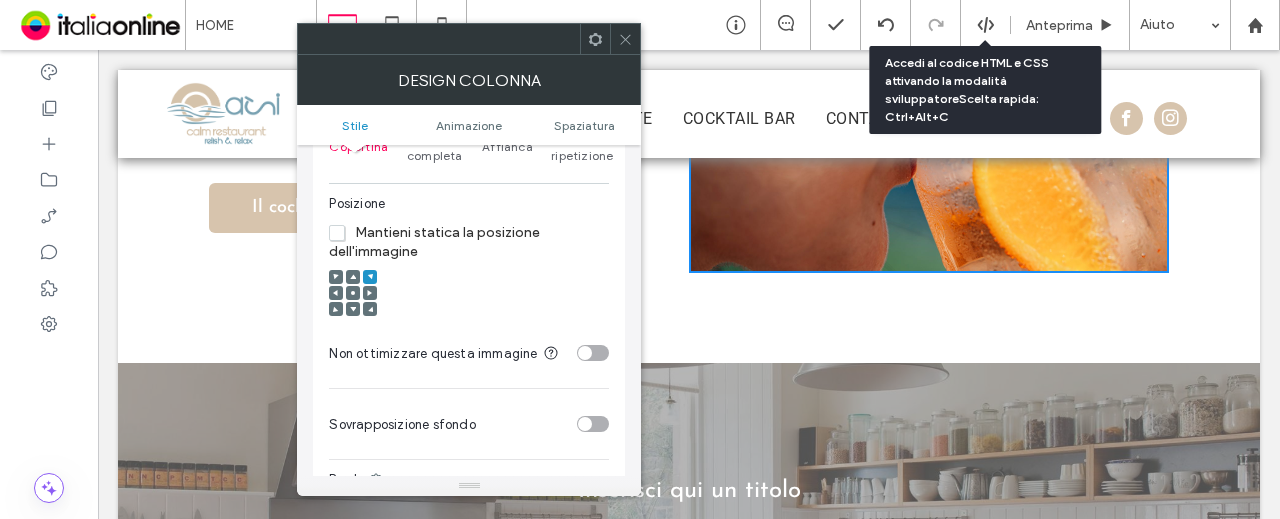 click at bounding box center [353, 294] 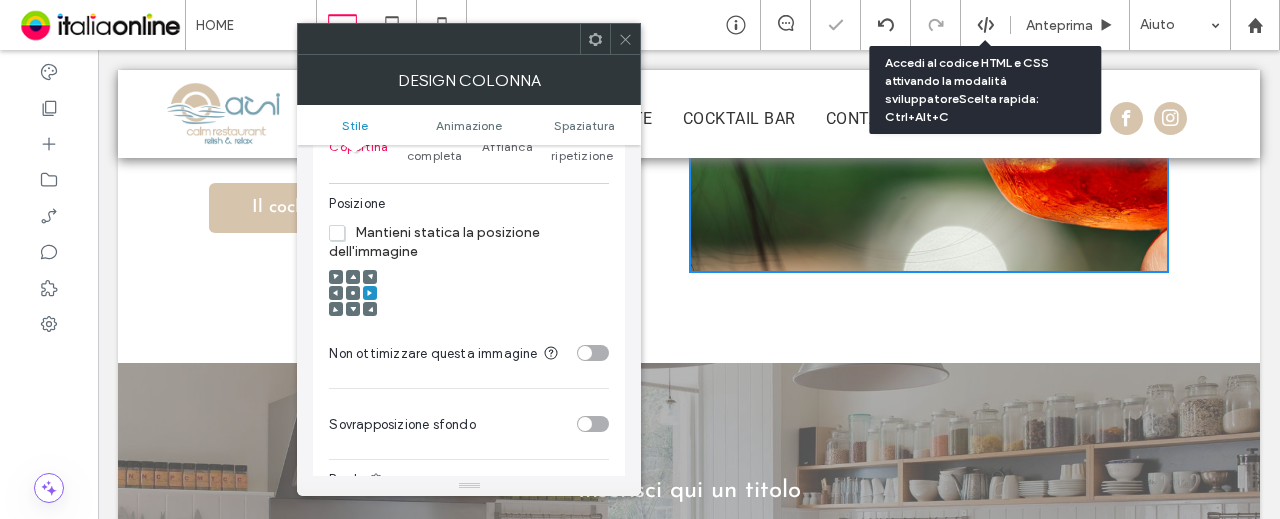 click 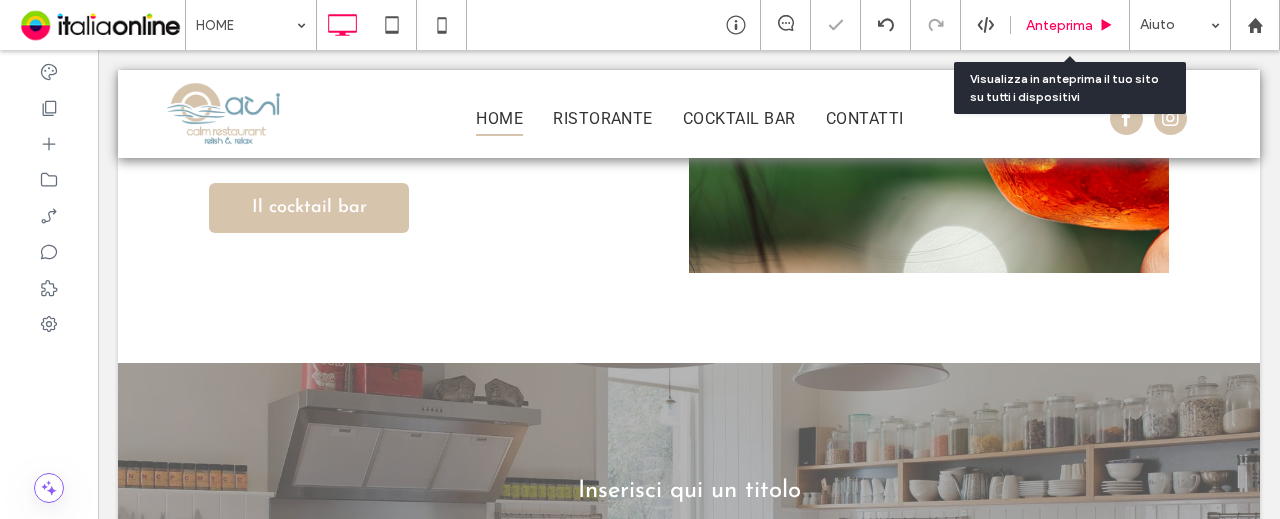 click on "Anteprima" at bounding box center (1059, 25) 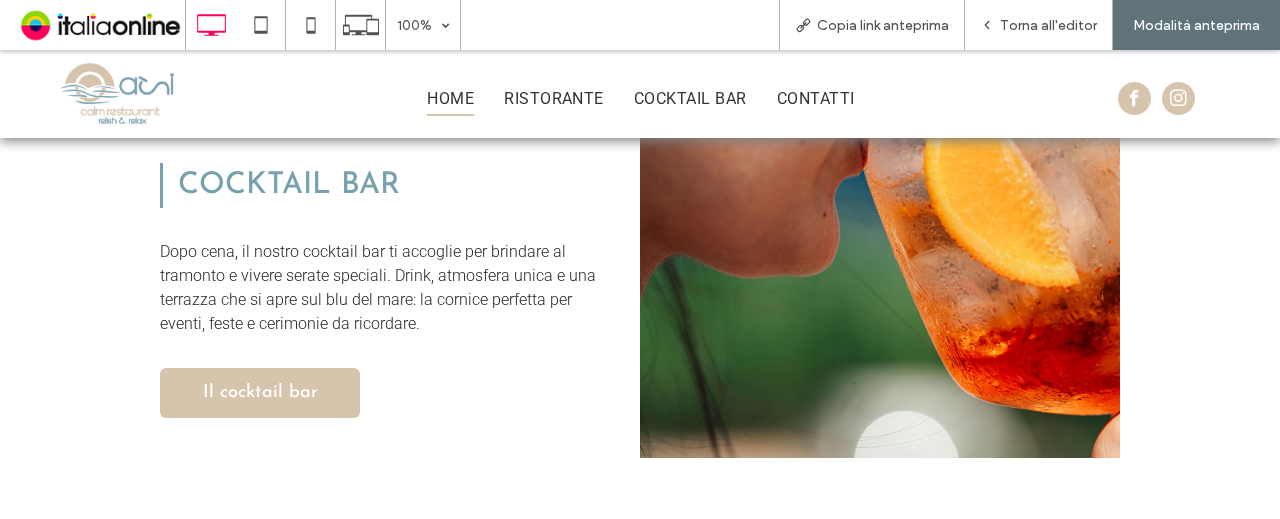 scroll, scrollTop: 1476, scrollLeft: 0, axis: vertical 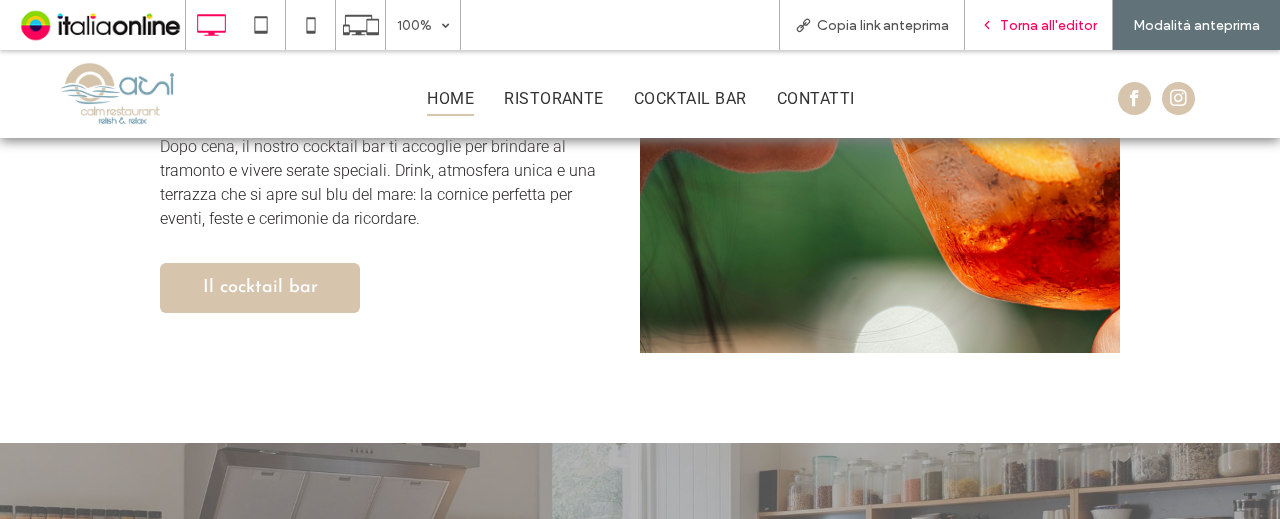 click on "Torna all'editor" at bounding box center [1048, 25] 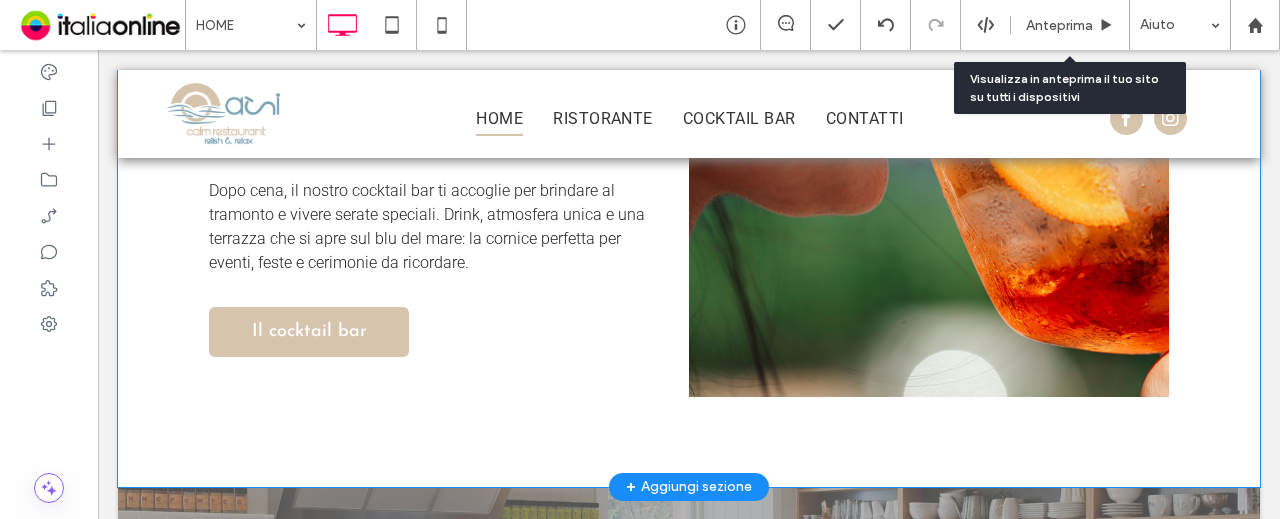 click on "Click To Paste" at bounding box center (929, 230) 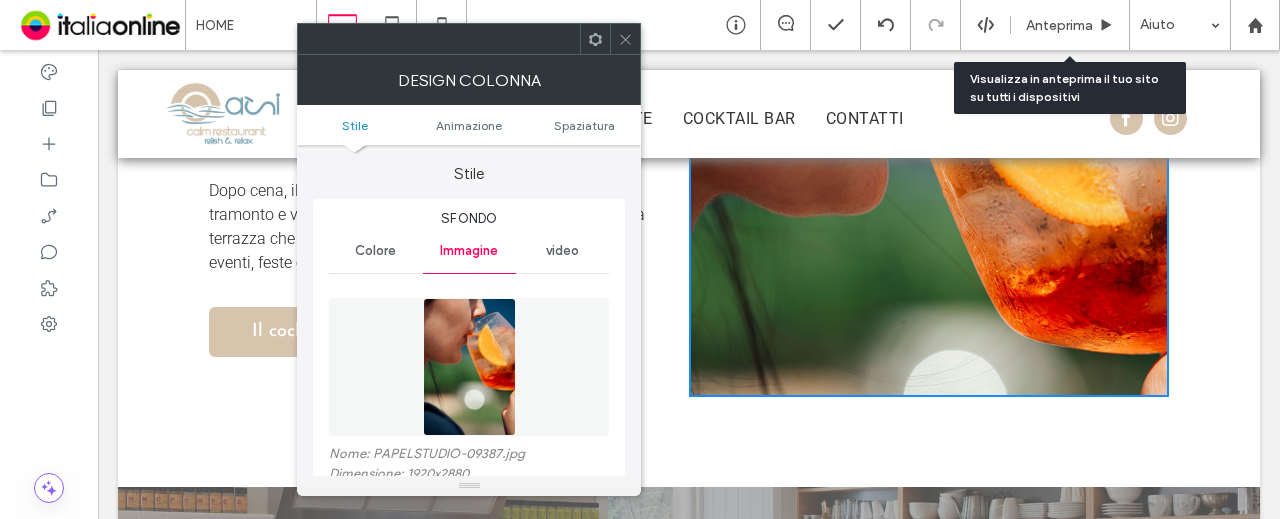 drag, startPoint x: 462, startPoint y: 325, endPoint x: 487, endPoint y: 309, distance: 29.681644 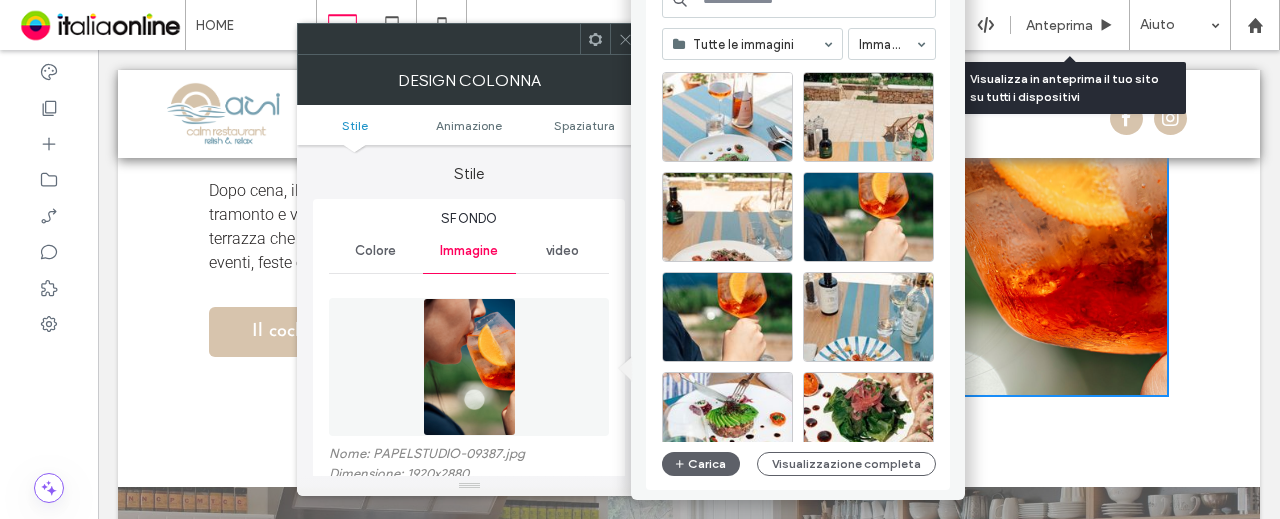 scroll, scrollTop: 3557, scrollLeft: 0, axis: vertical 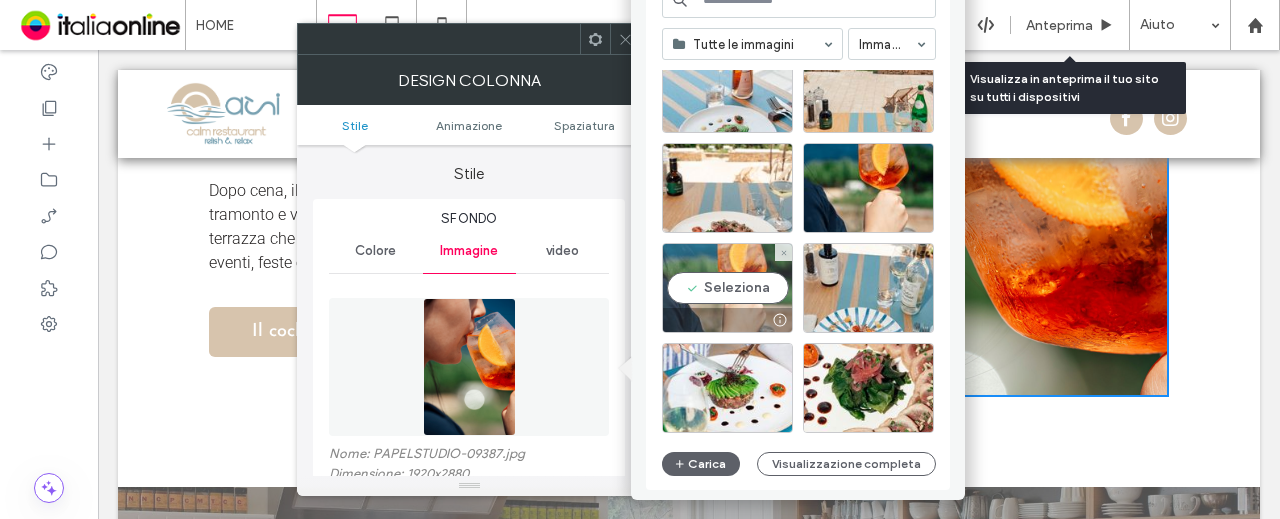 click on "Seleziona" at bounding box center [727, 288] 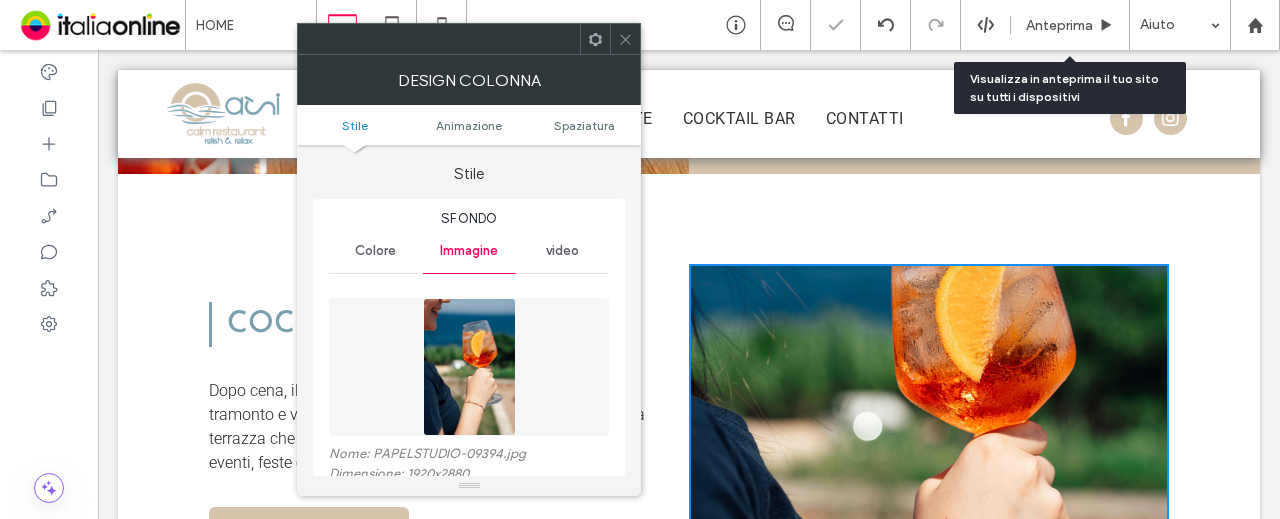 scroll, scrollTop: 1376, scrollLeft: 0, axis: vertical 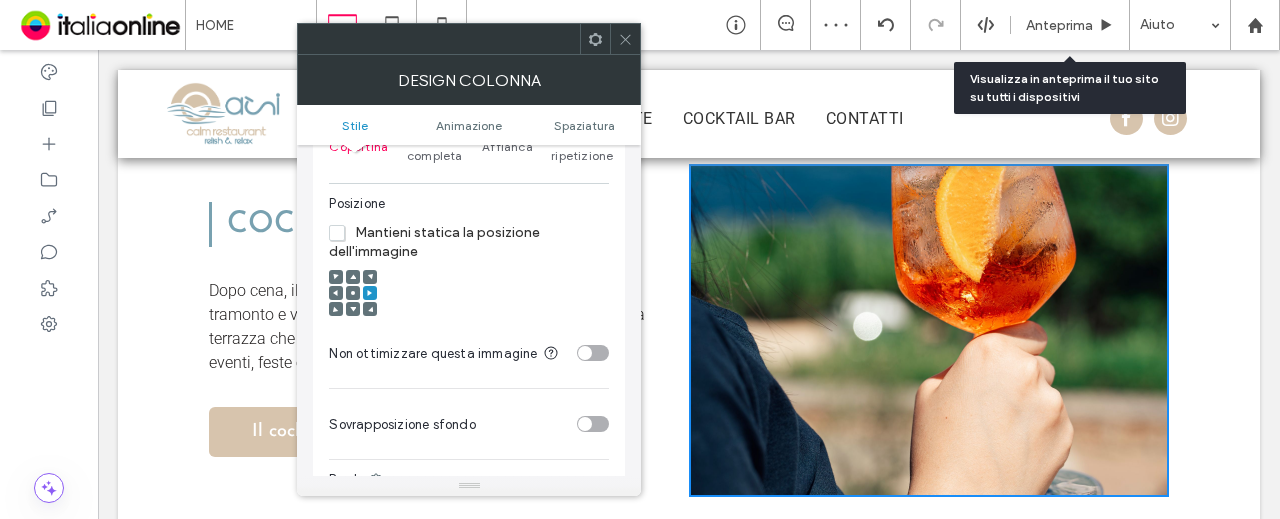 click at bounding box center [370, 277] 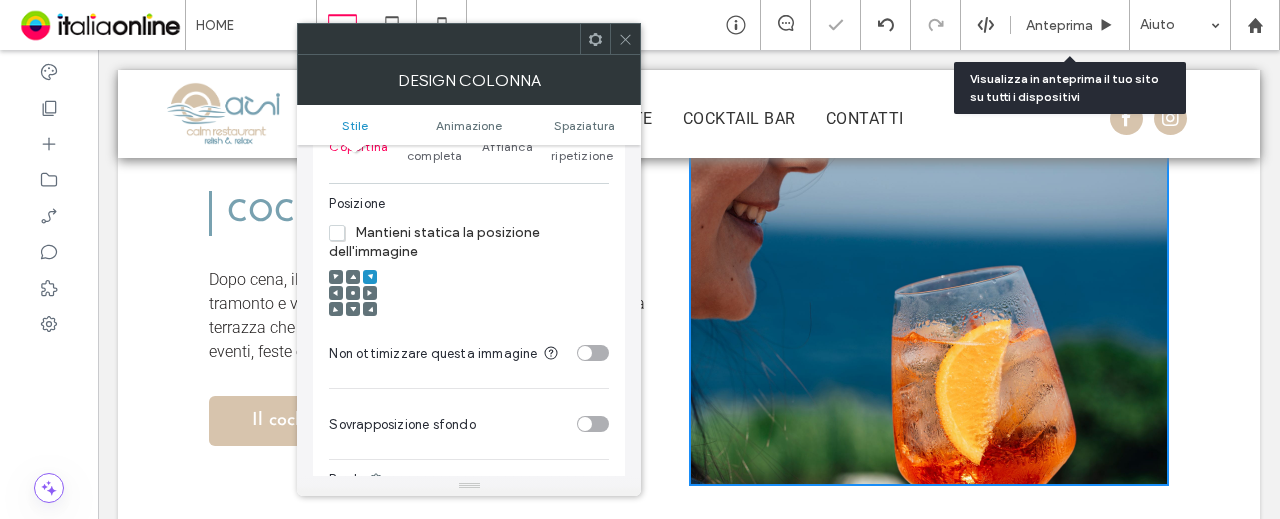 scroll, scrollTop: 1376, scrollLeft: 0, axis: vertical 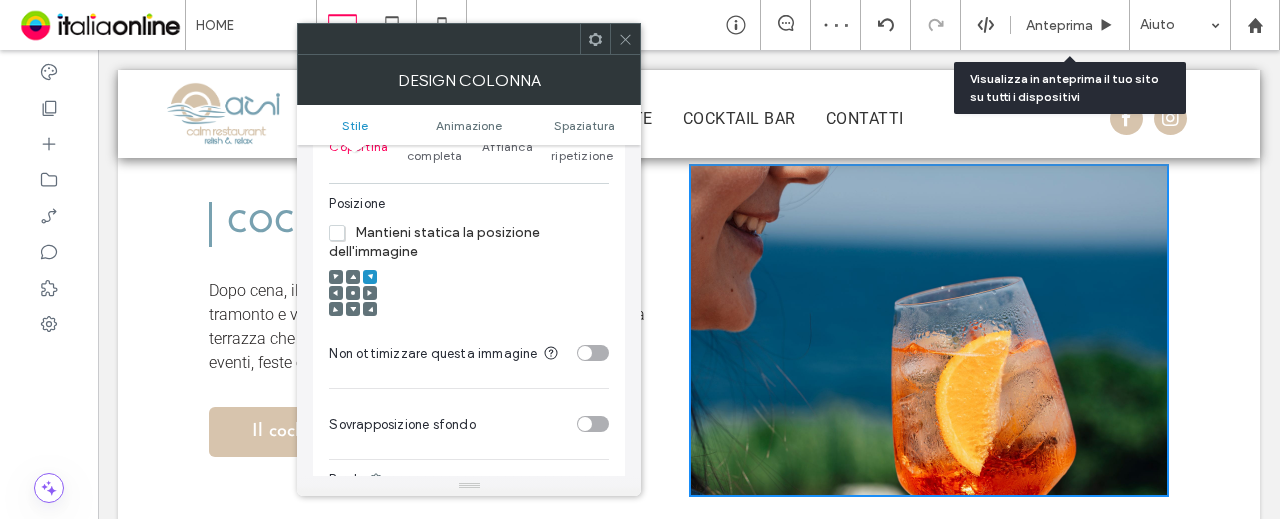 click 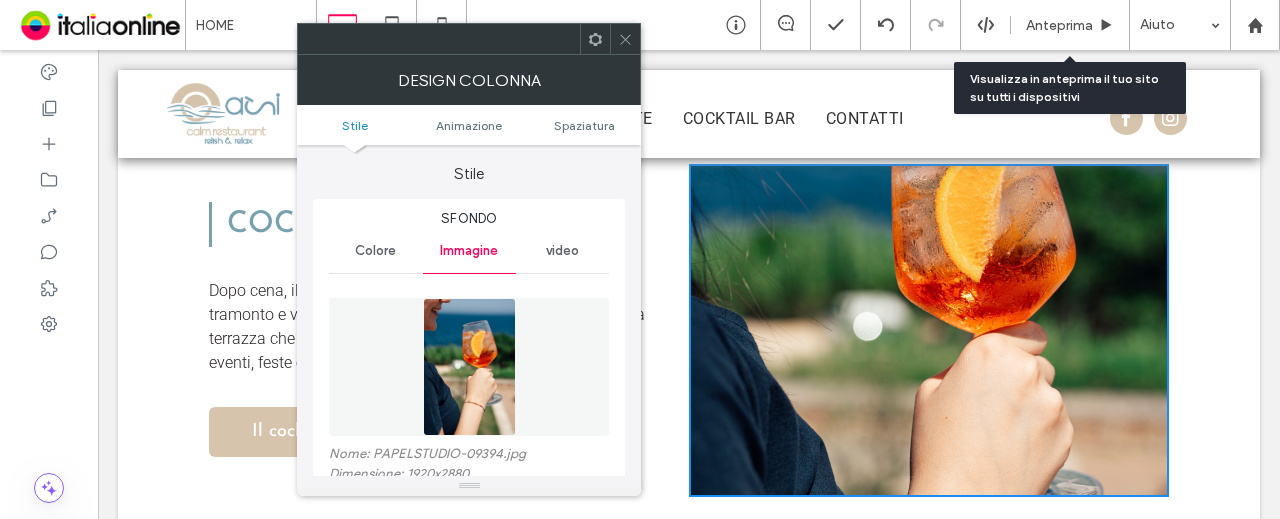 scroll, scrollTop: 200, scrollLeft: 0, axis: vertical 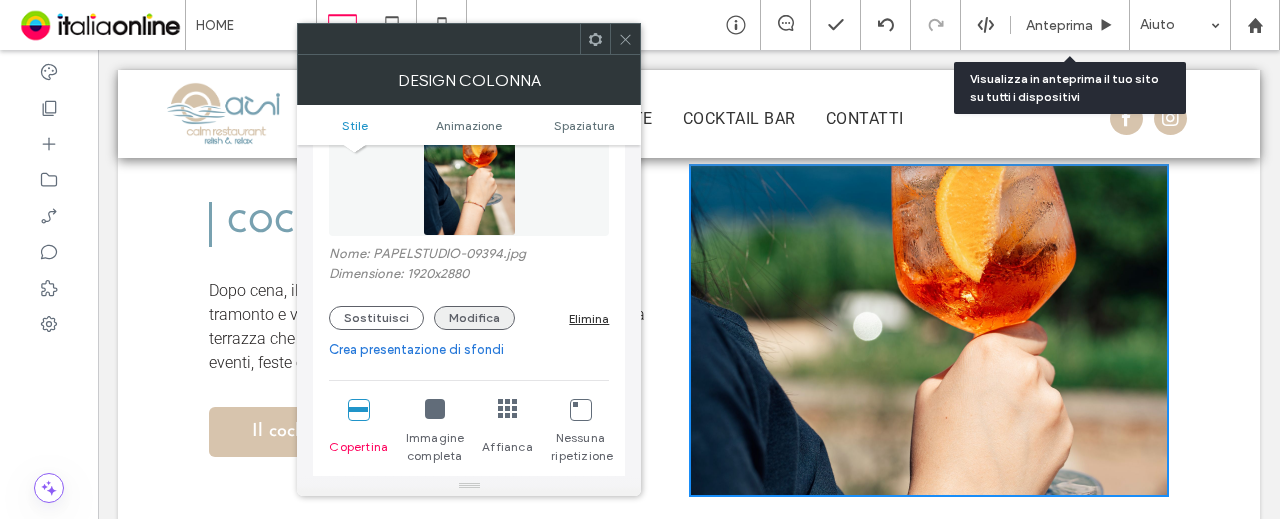 click on "Modifica" at bounding box center (474, 318) 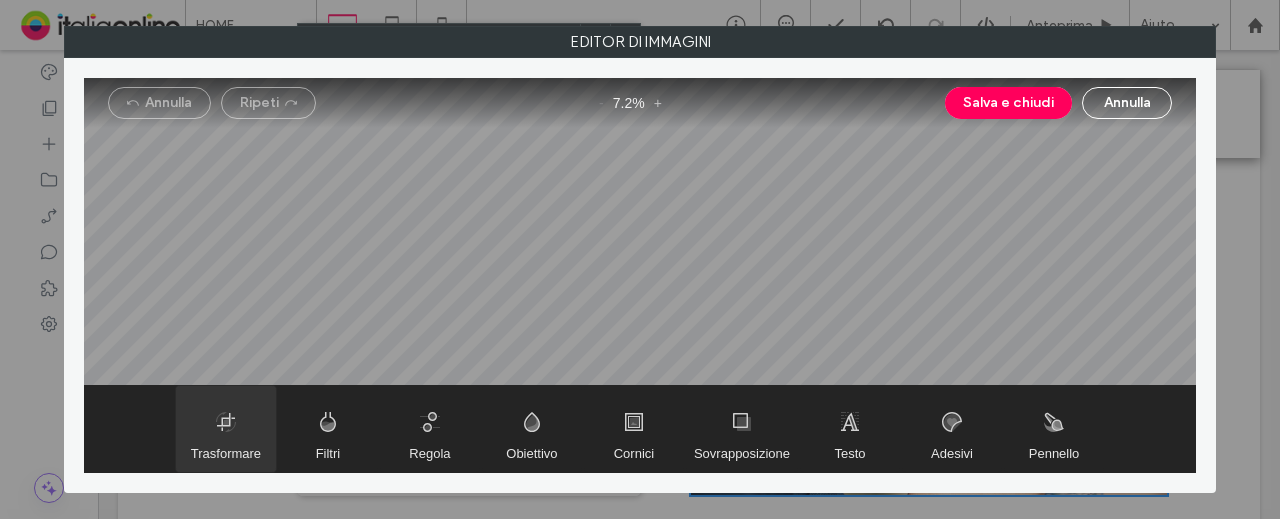 click at bounding box center [226, 429] 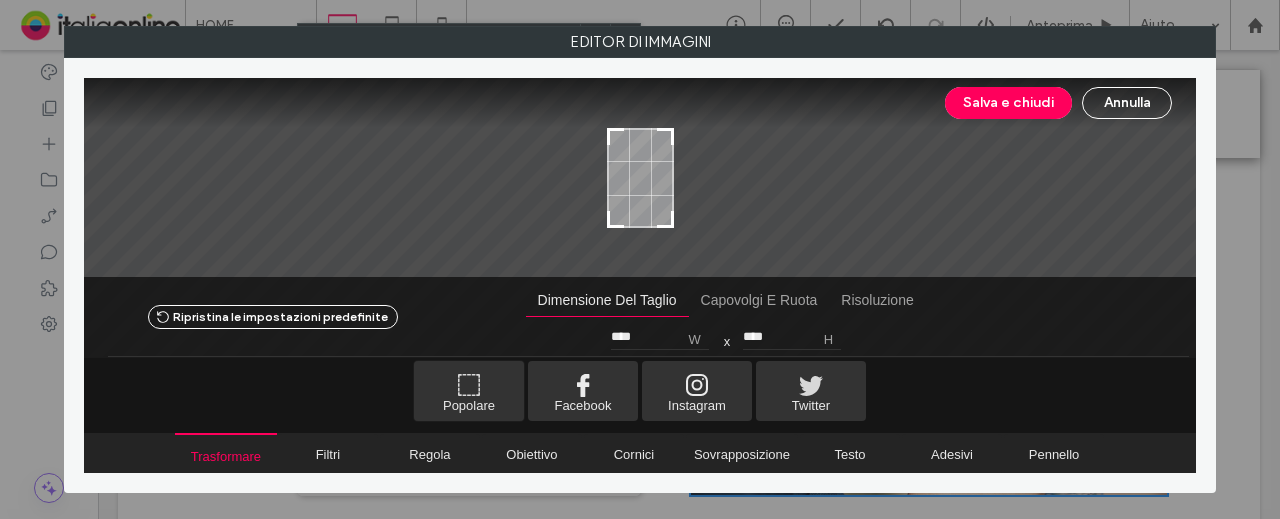 click at bounding box center (469, 391) 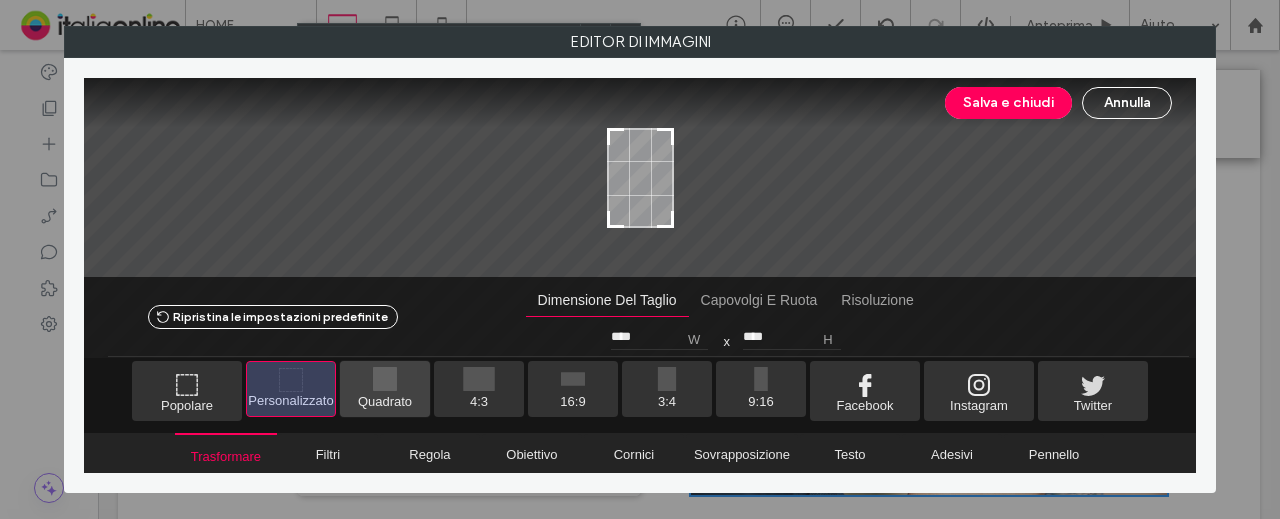 click at bounding box center (385, 389) 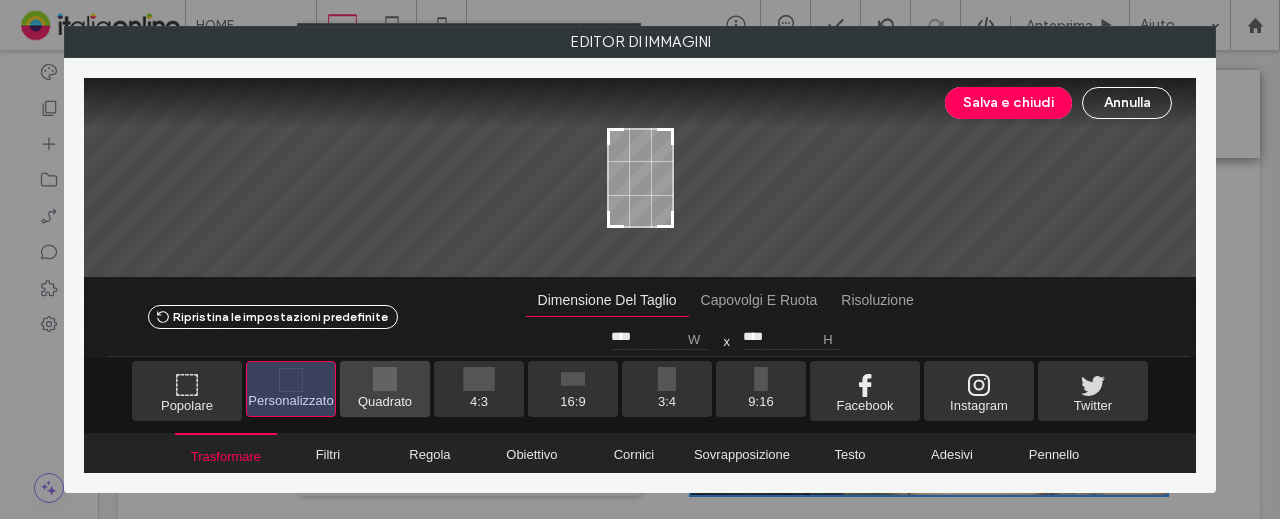 type on "****" 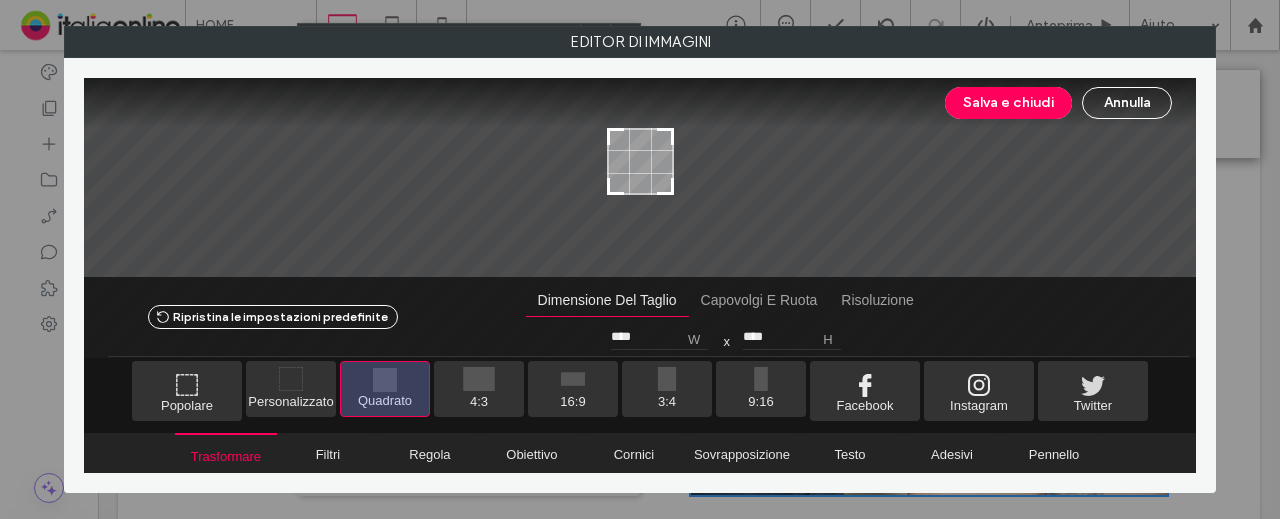 drag, startPoint x: 665, startPoint y: 161, endPoint x: 664, endPoint y: 143, distance: 18.027756 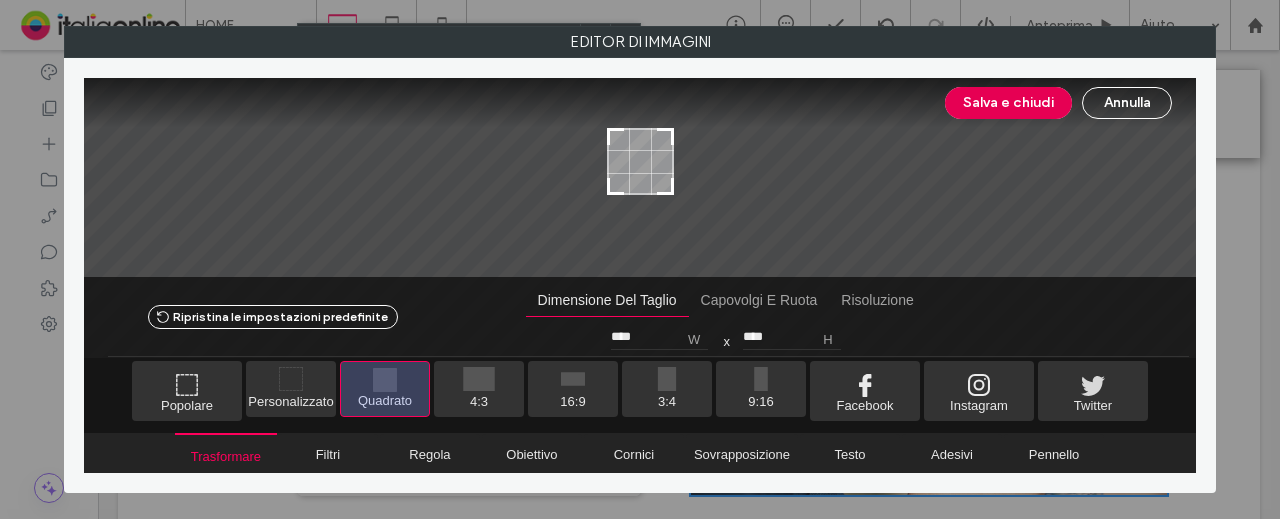 click on "Salva e chiudi" at bounding box center (1008, 103) 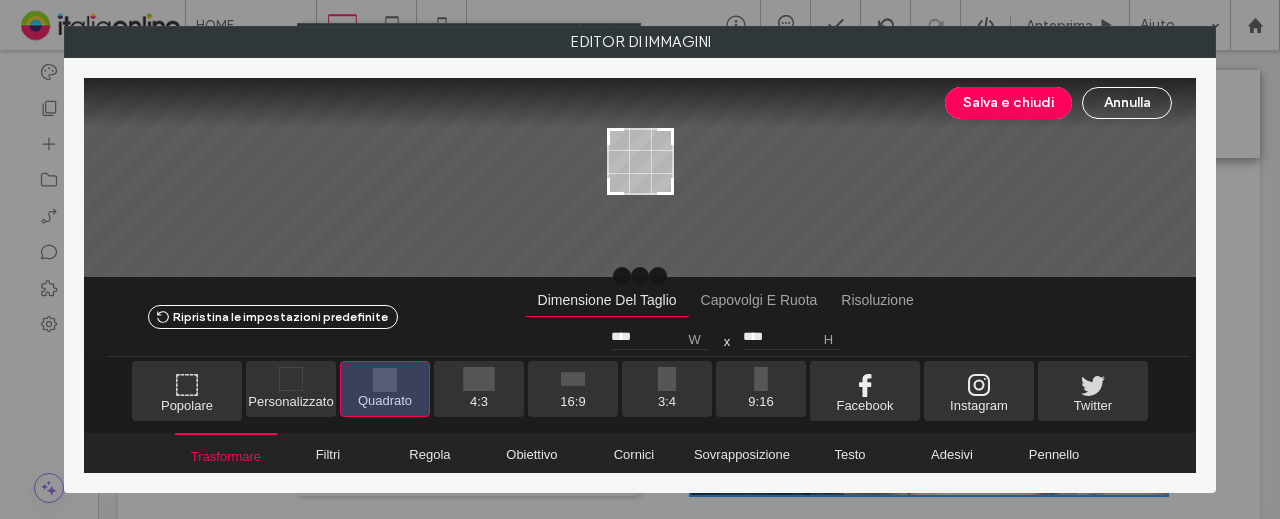 drag, startPoint x: 1013, startPoint y: 101, endPoint x: 988, endPoint y: 243, distance: 144.18391 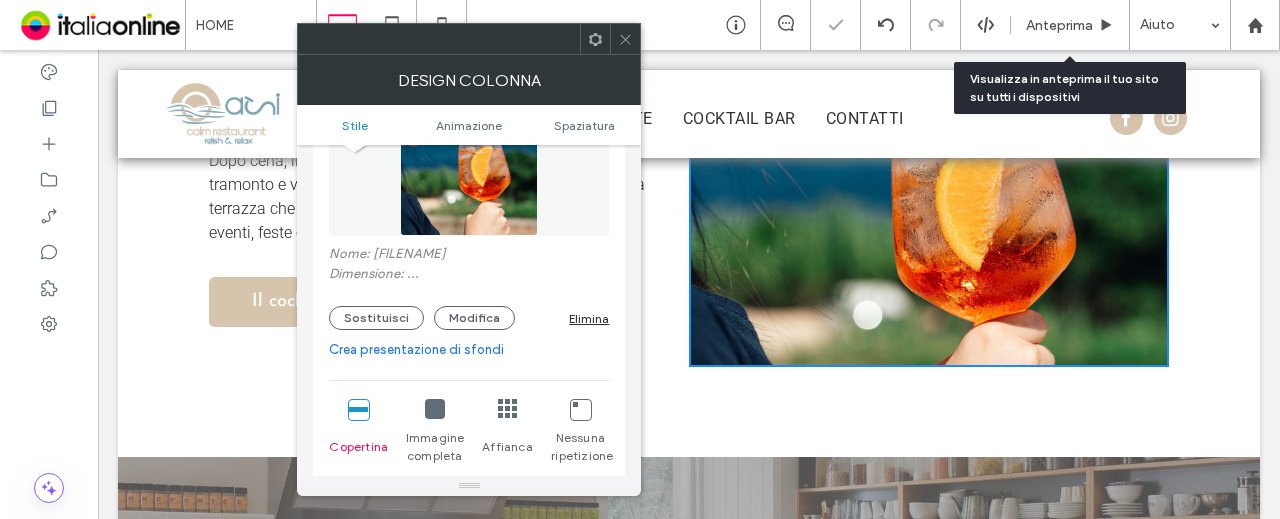 scroll, scrollTop: 1476, scrollLeft: 0, axis: vertical 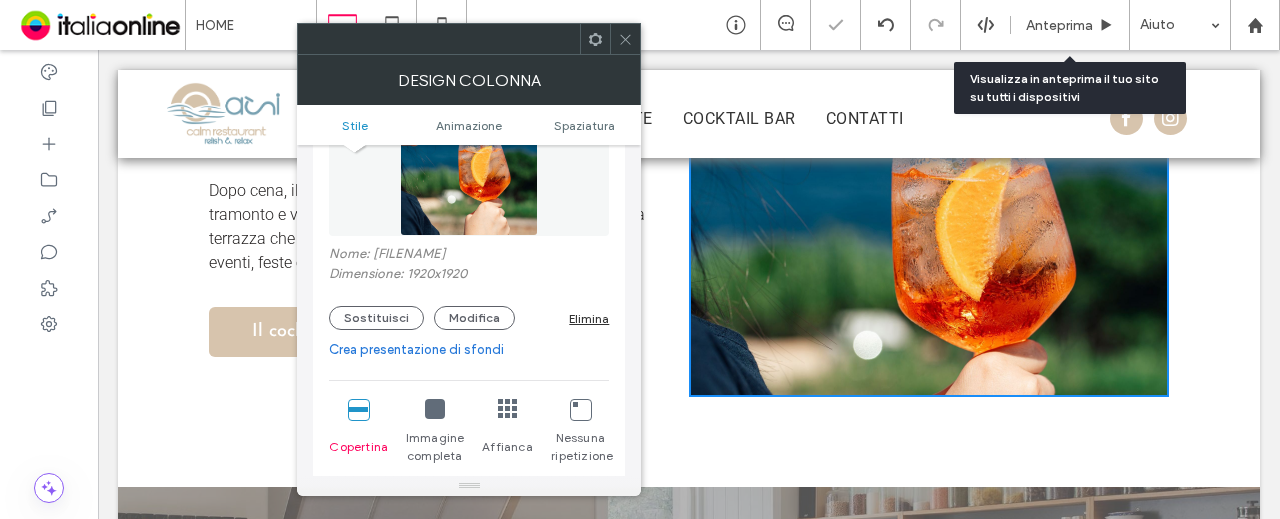 click 